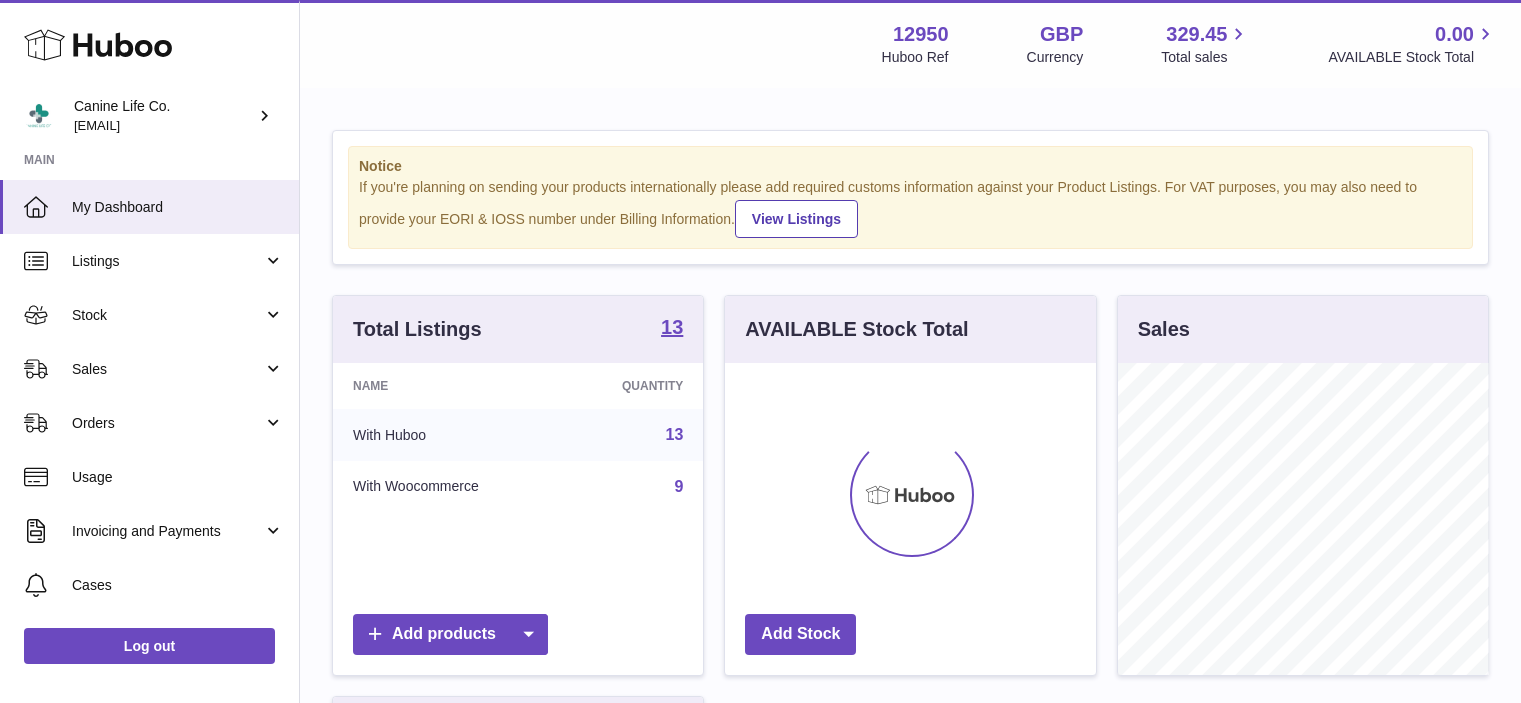 scroll, scrollTop: 0, scrollLeft: 0, axis: both 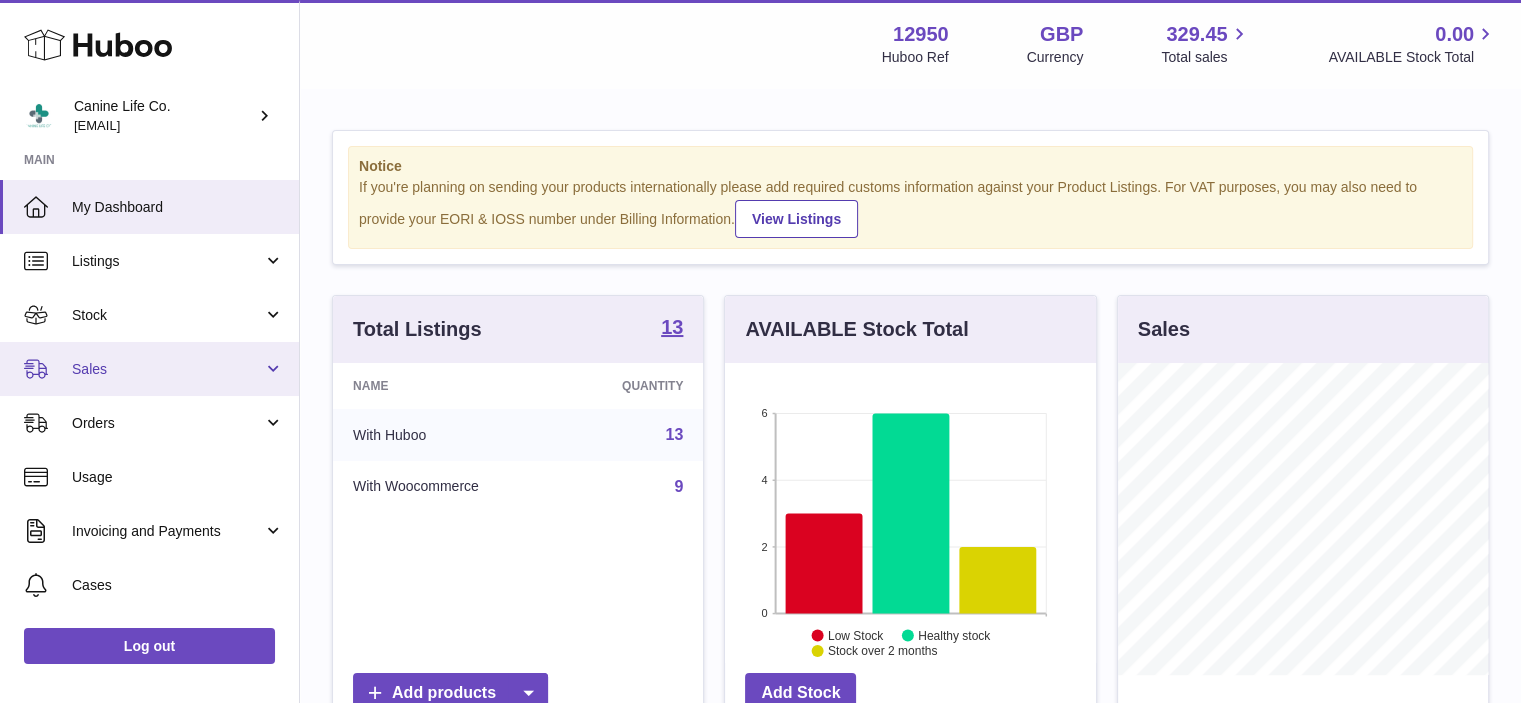 click on "Sales" at bounding box center (149, 369) 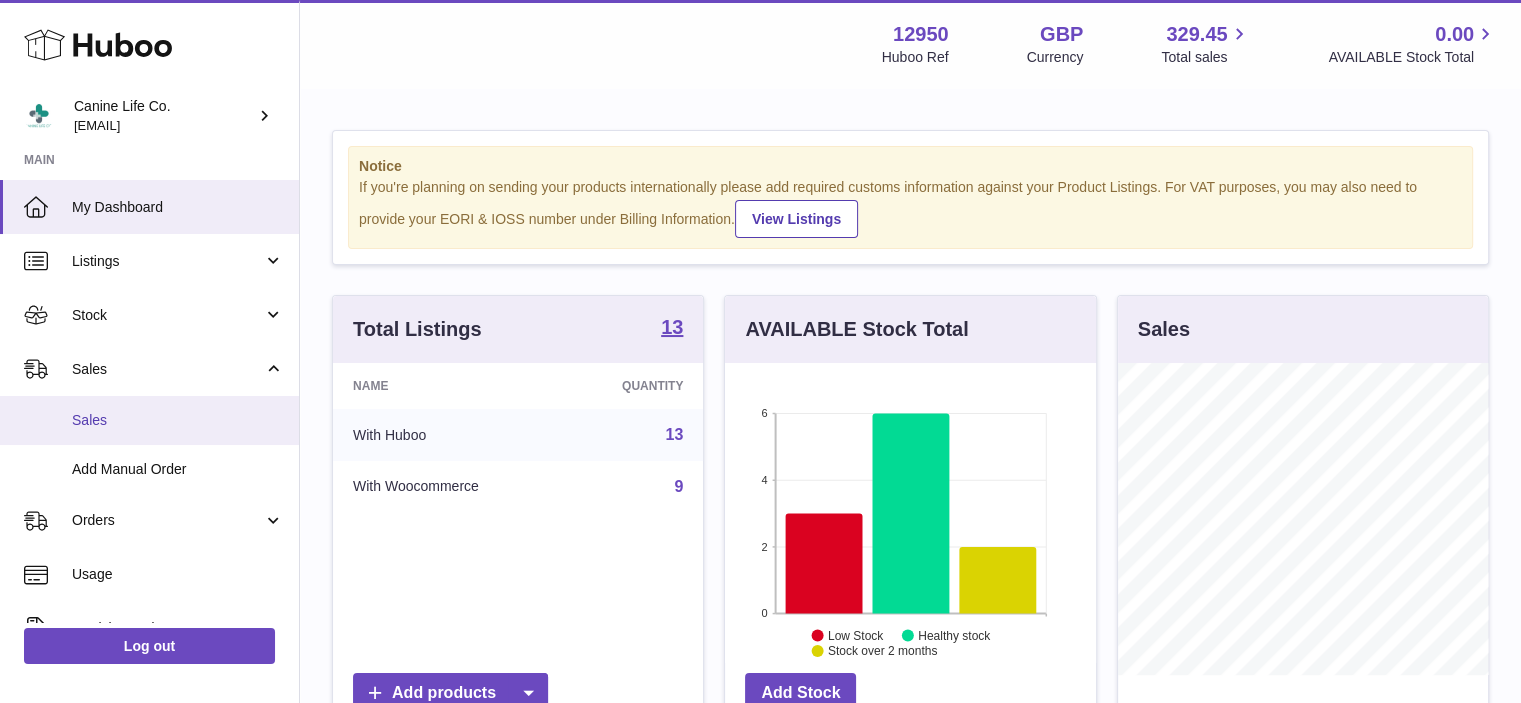 click on "Sales" at bounding box center (178, 420) 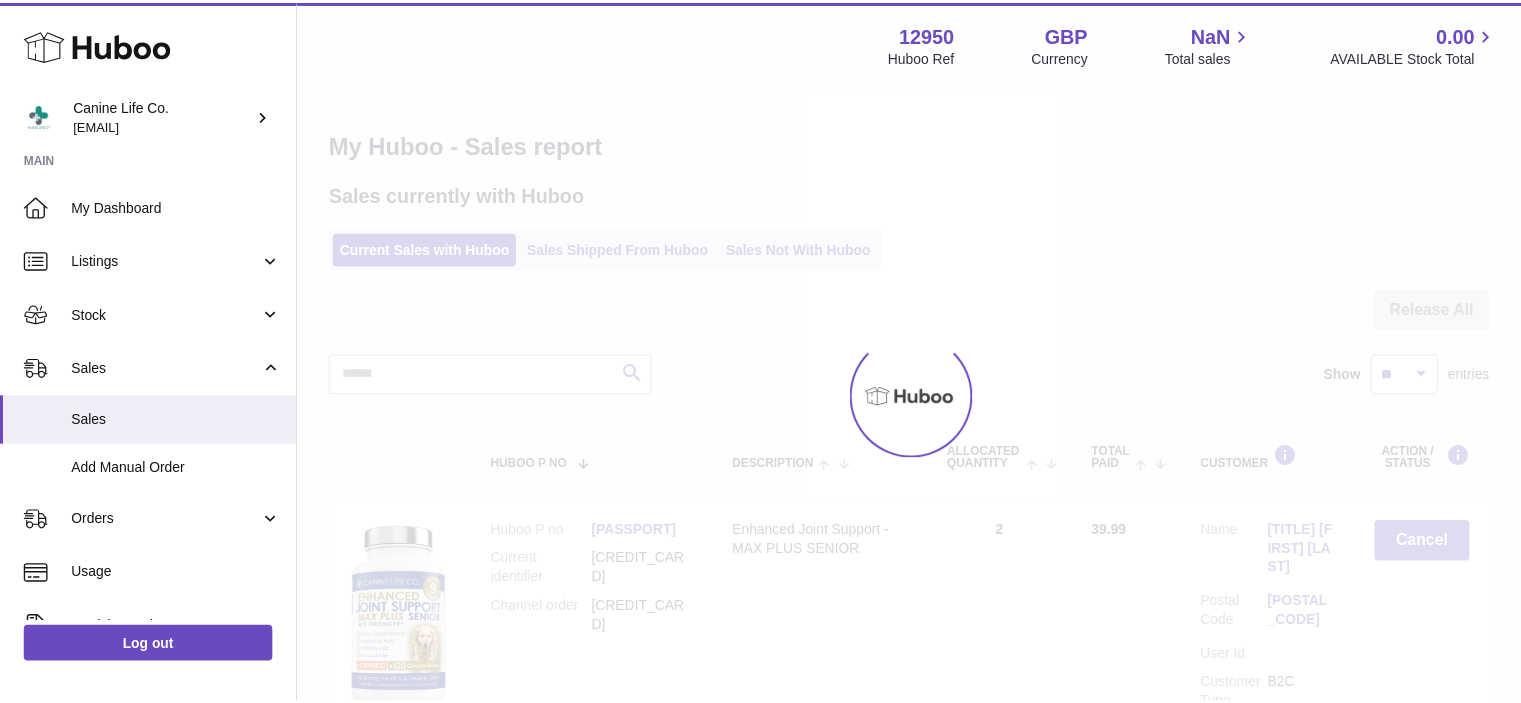 scroll, scrollTop: 0, scrollLeft: 0, axis: both 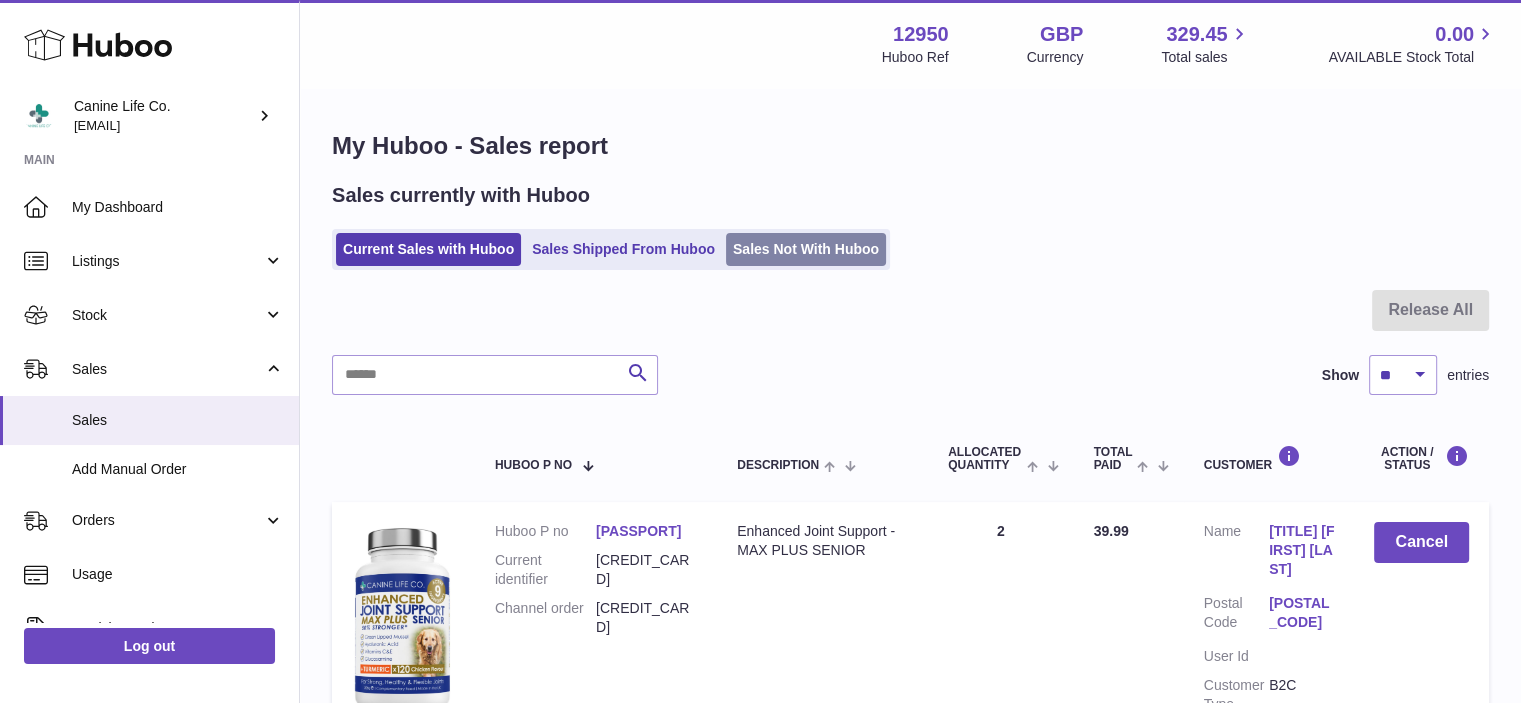 click on "Sales Not With Huboo" at bounding box center (806, 249) 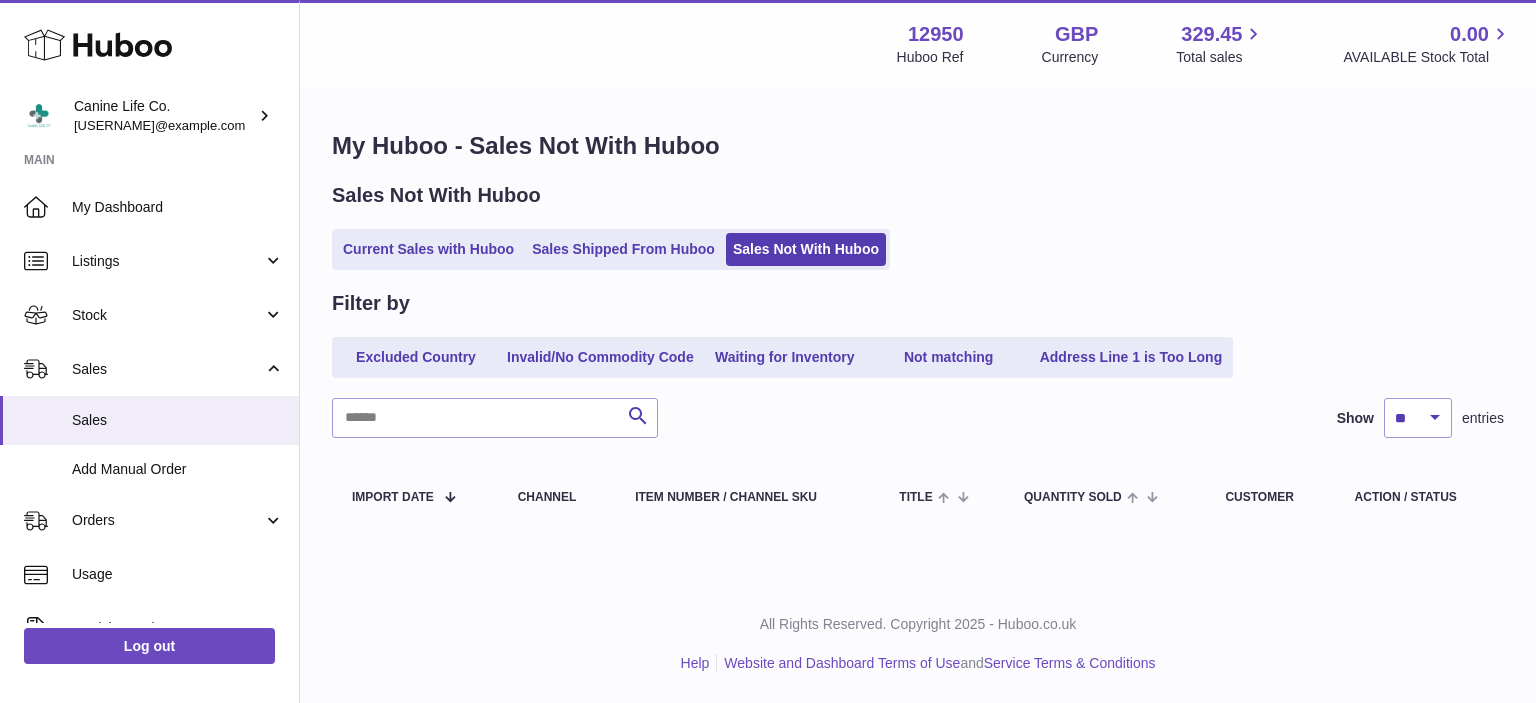 scroll, scrollTop: 0, scrollLeft: 0, axis: both 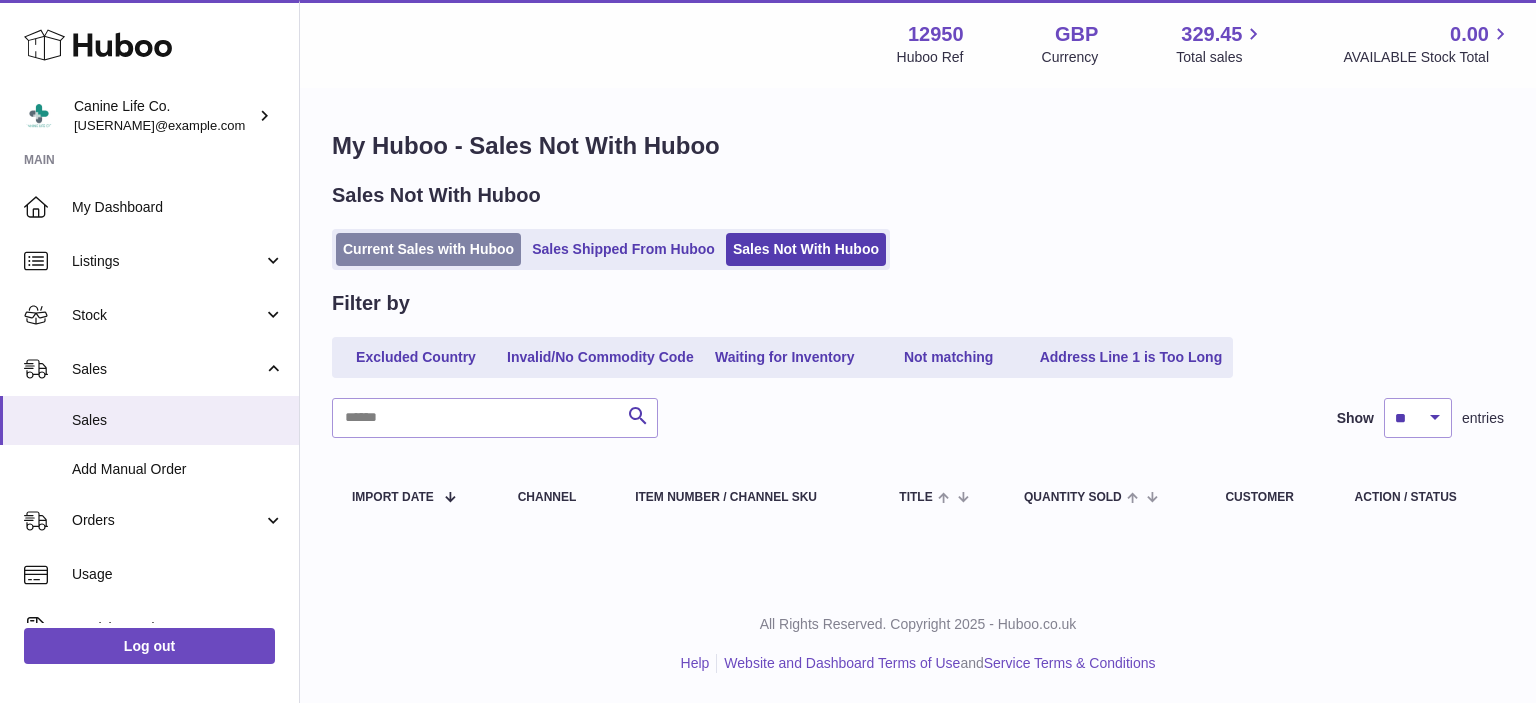 click on "Current Sales with Huboo" at bounding box center [428, 249] 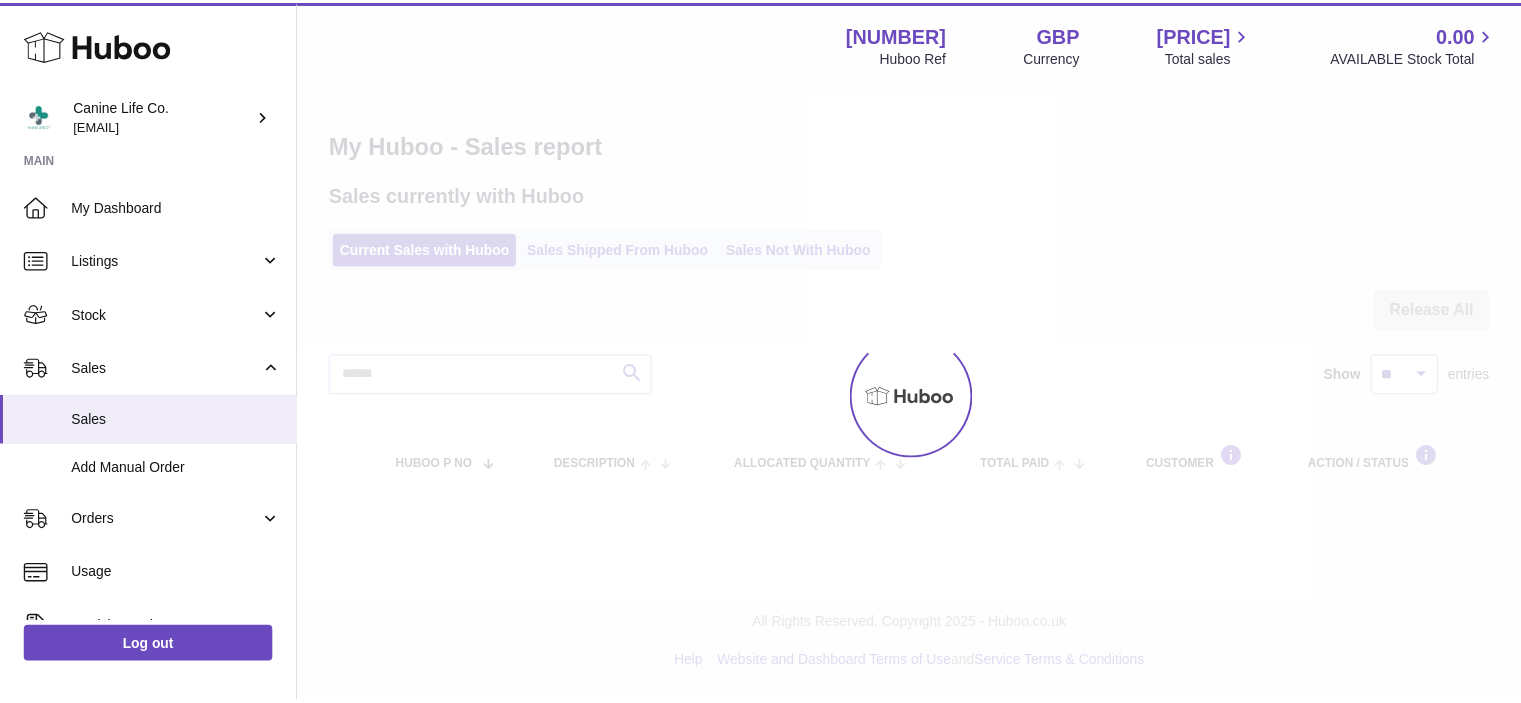 scroll, scrollTop: 0, scrollLeft: 0, axis: both 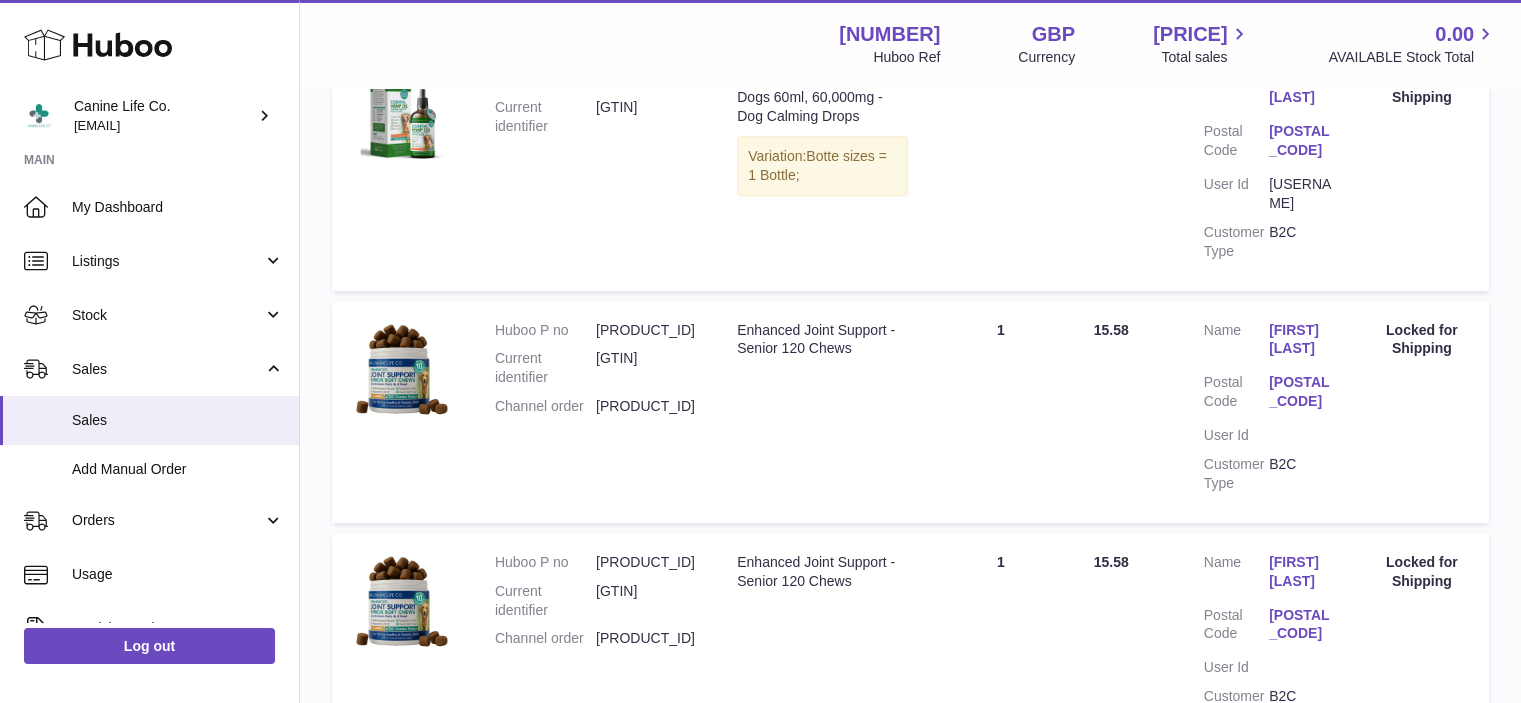 click on "[FIRST] [LAST]" at bounding box center (1301, 340) 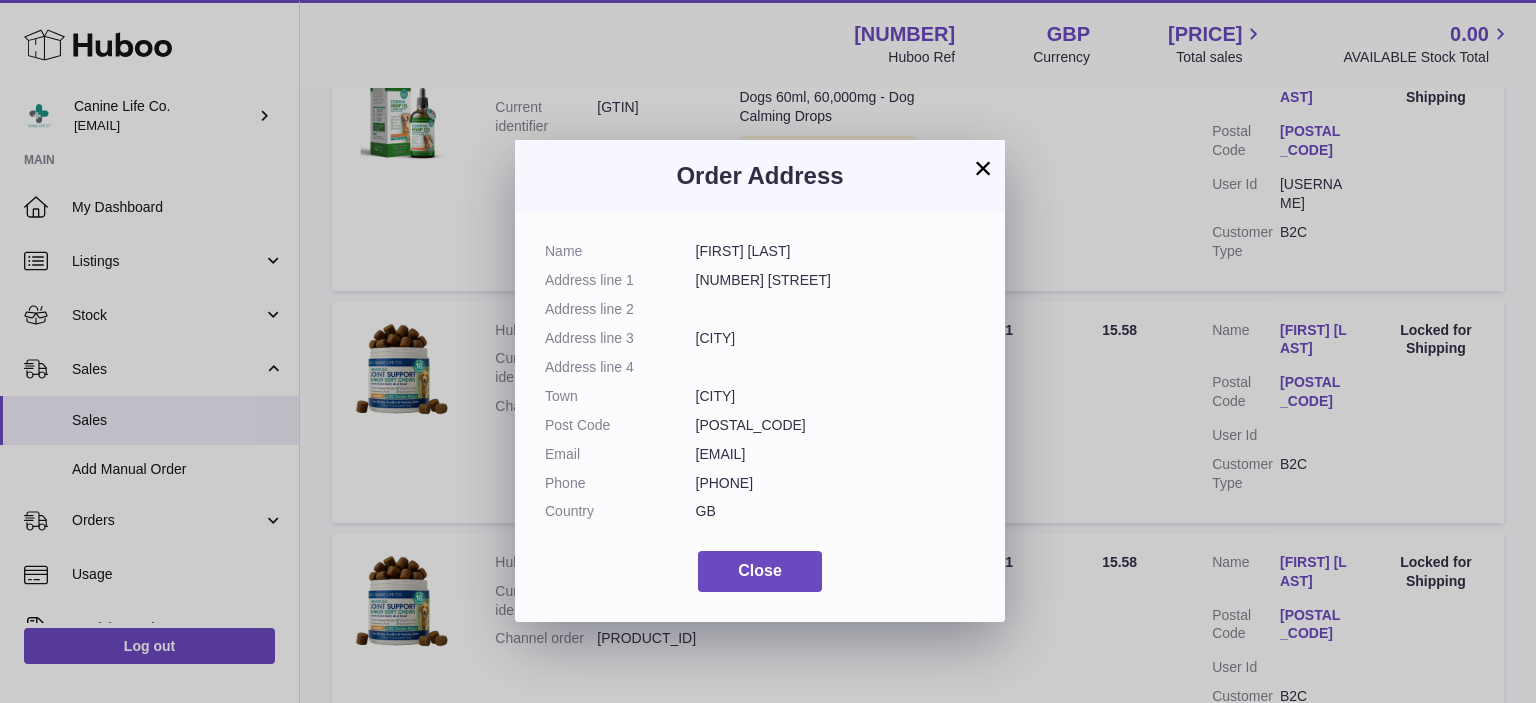 click on "×" at bounding box center (983, 168) 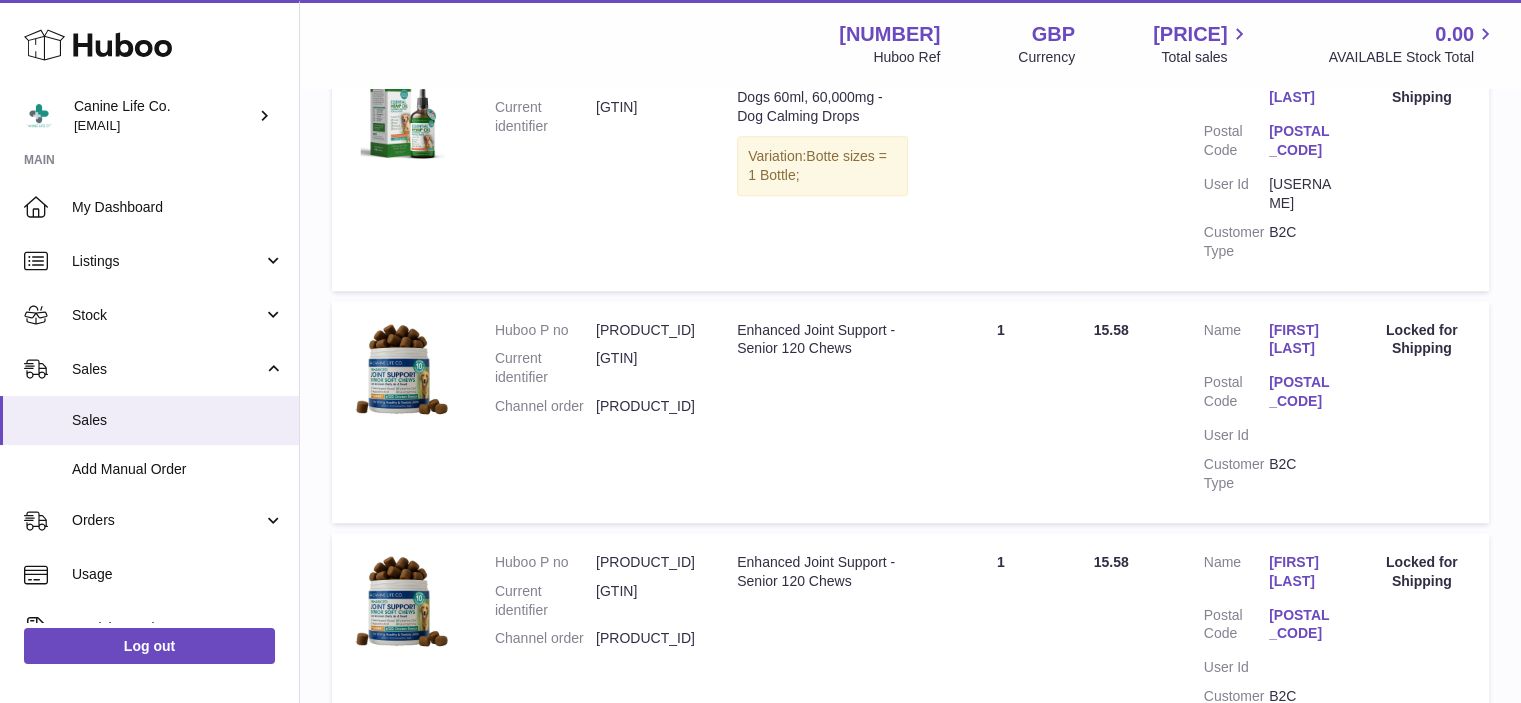 click on "[POSTAL_CODE]" at bounding box center (1301, 392) 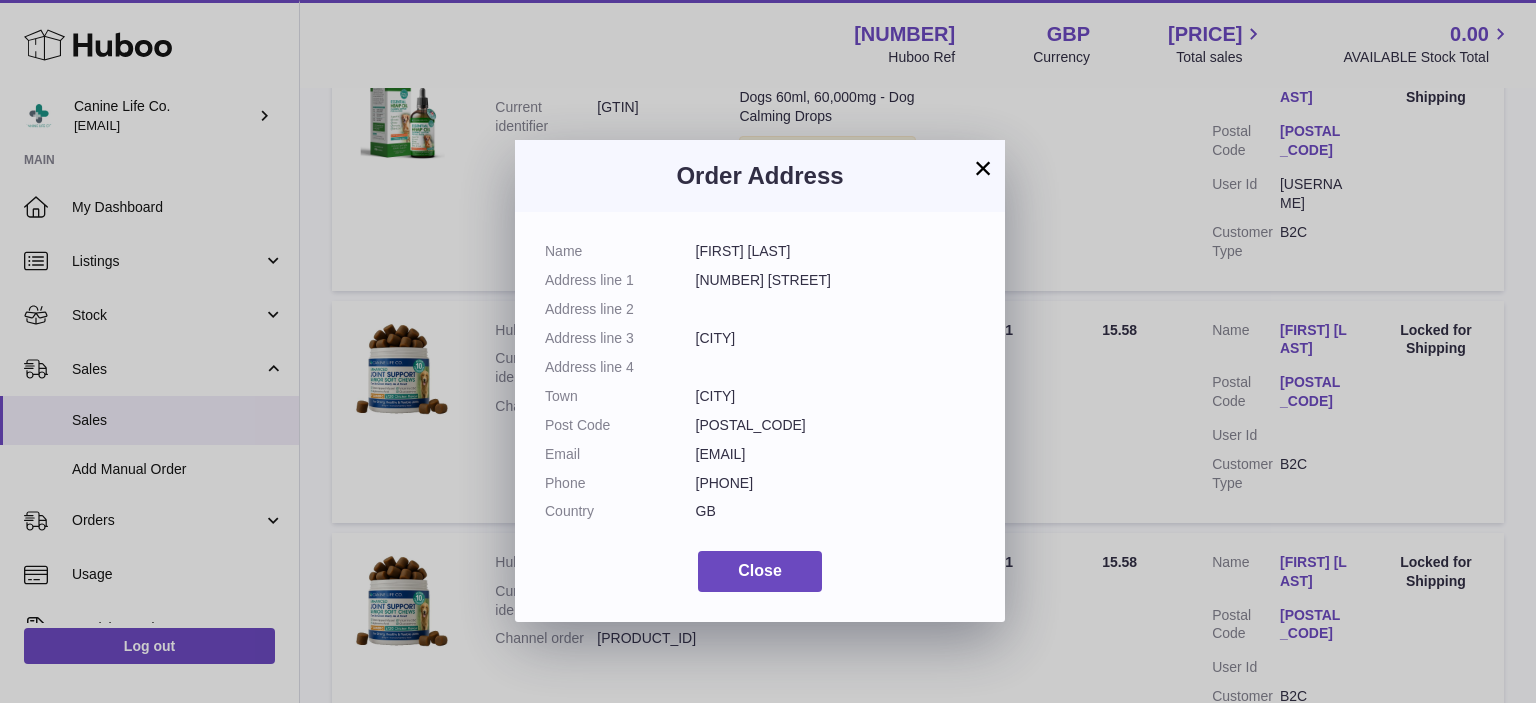 click on "×" at bounding box center (983, 168) 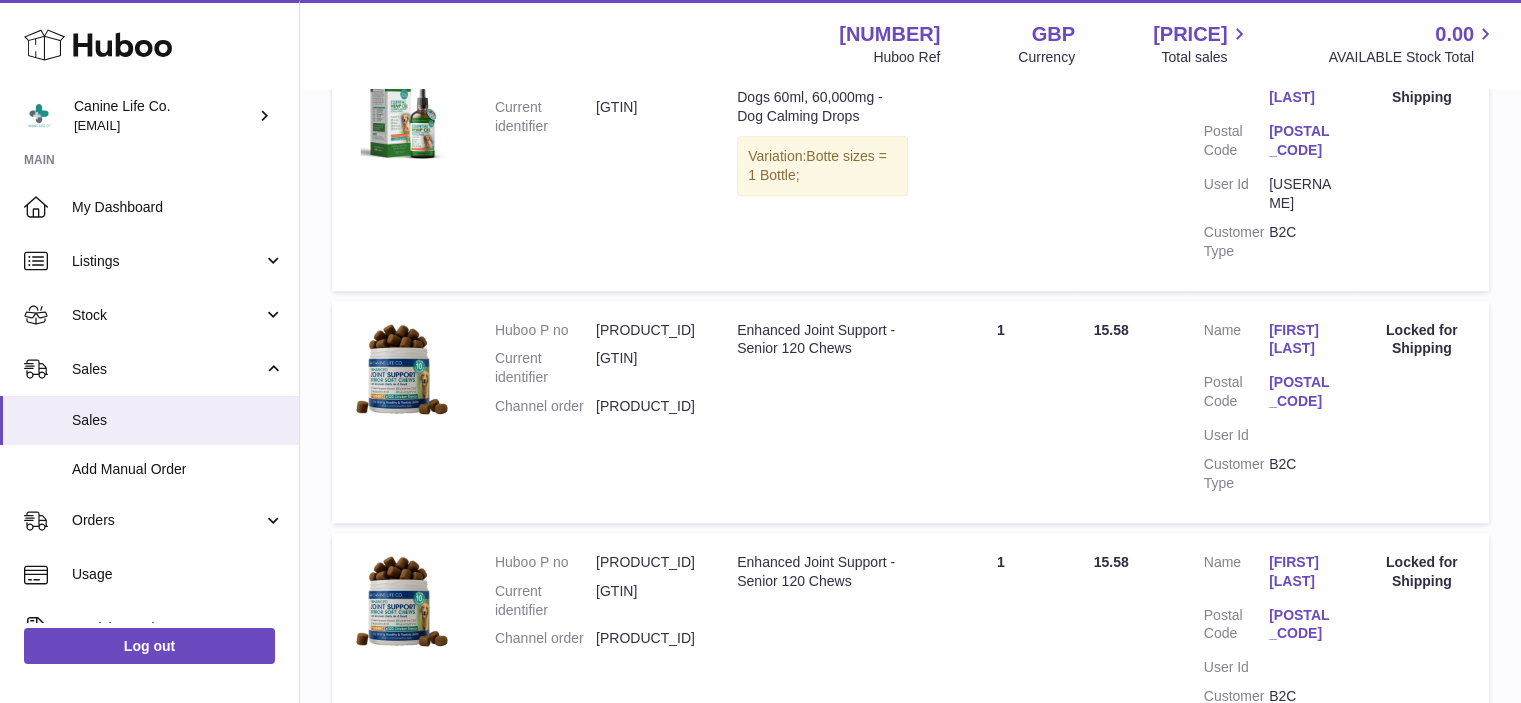 click on "Locked for Shipping" at bounding box center (1421, 340) 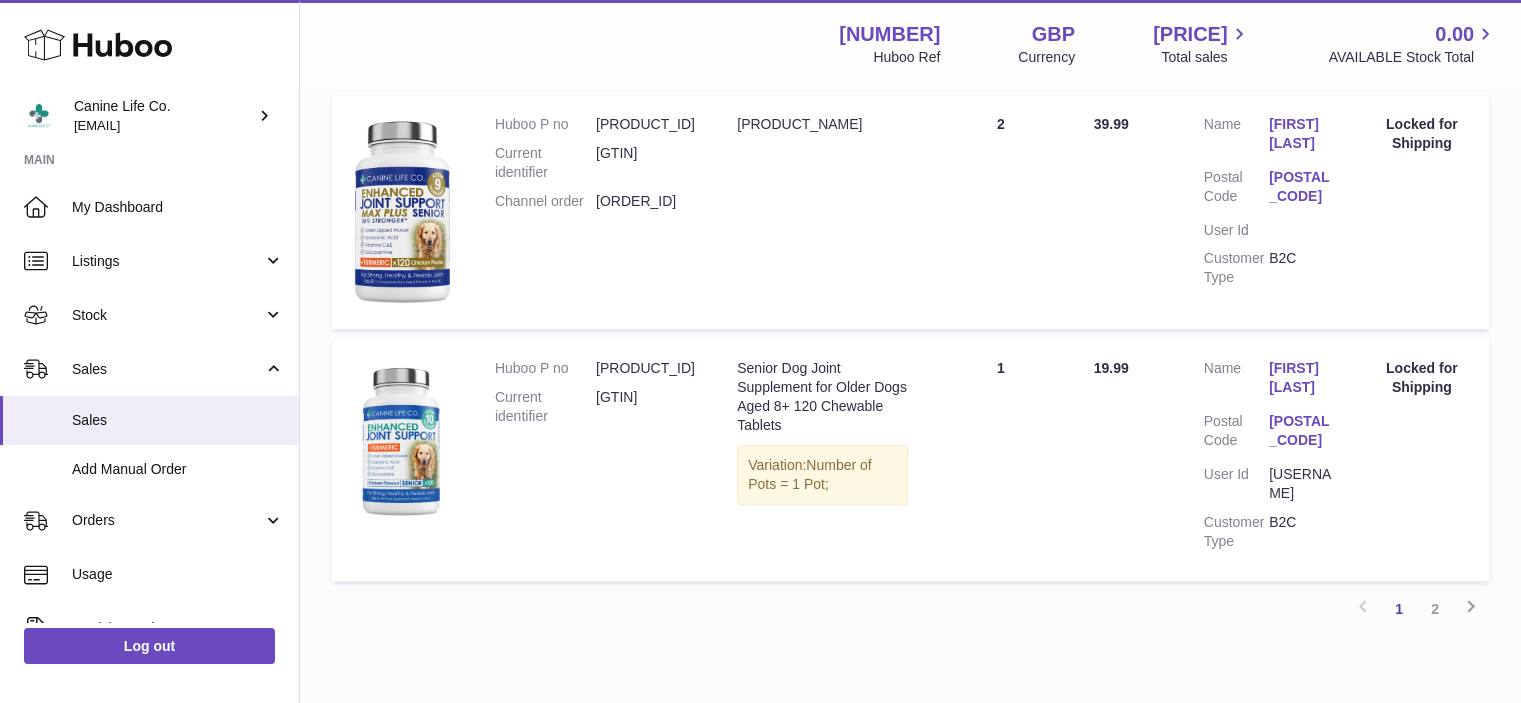 scroll, scrollTop: 2372, scrollLeft: 0, axis: vertical 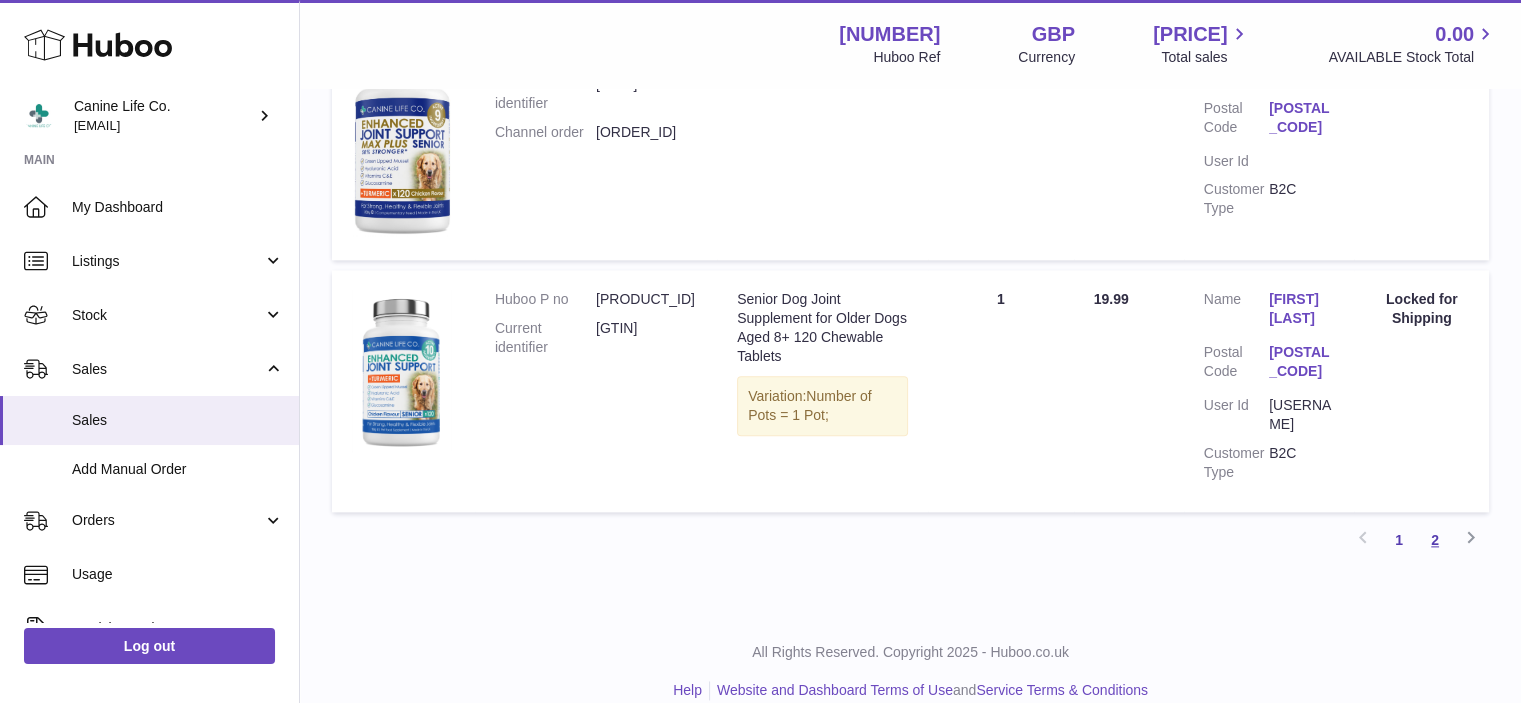 click on "2" at bounding box center [1435, 540] 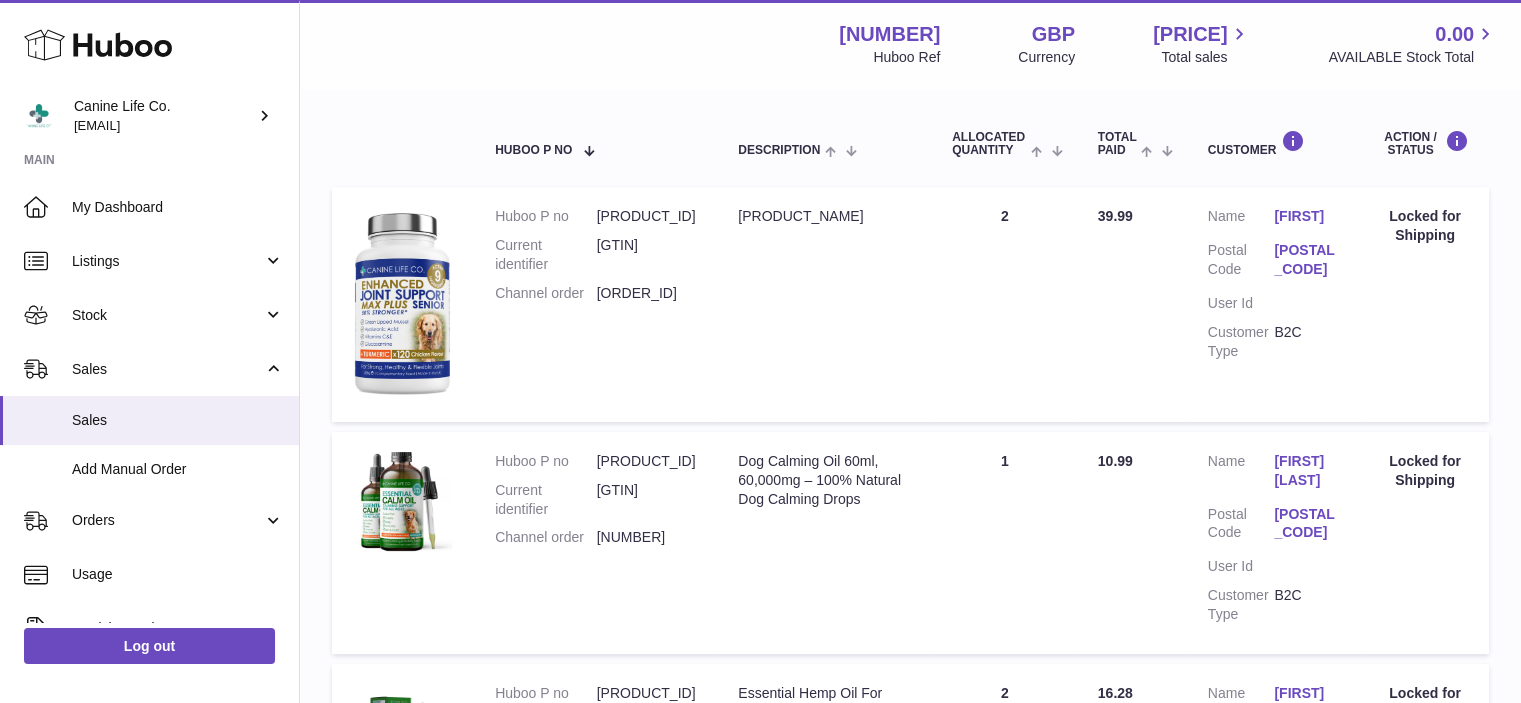 scroll, scrollTop: 0, scrollLeft: 0, axis: both 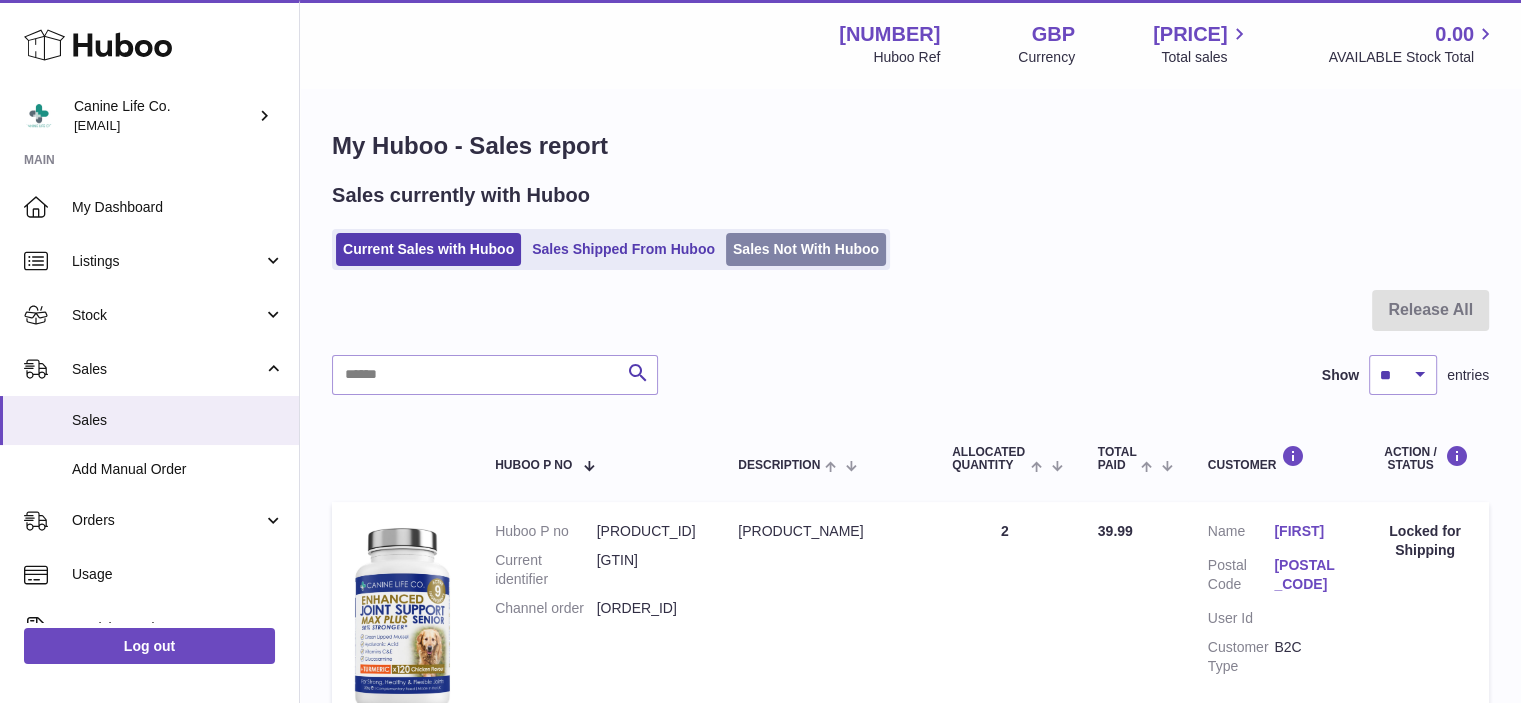 click on "Sales Not With Huboo" at bounding box center (806, 249) 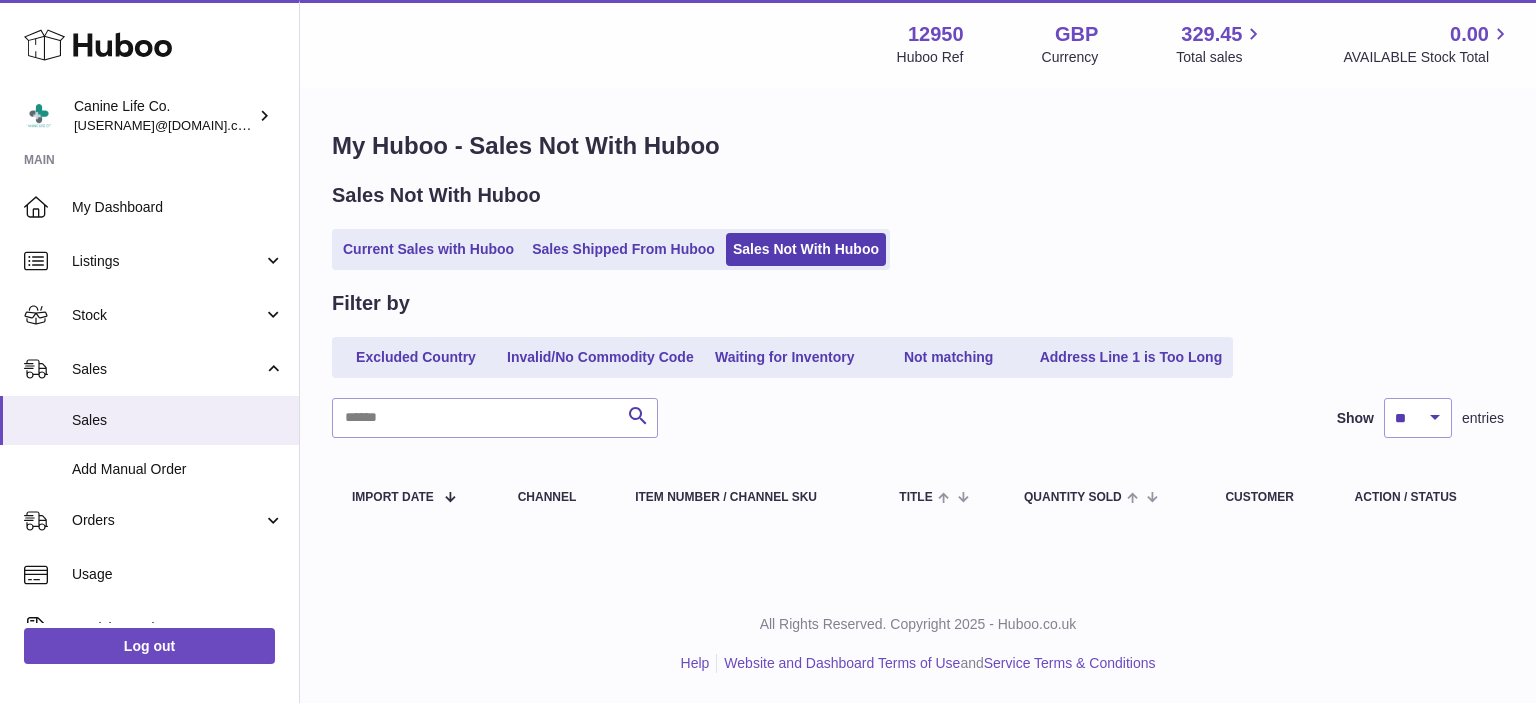scroll, scrollTop: 0, scrollLeft: 0, axis: both 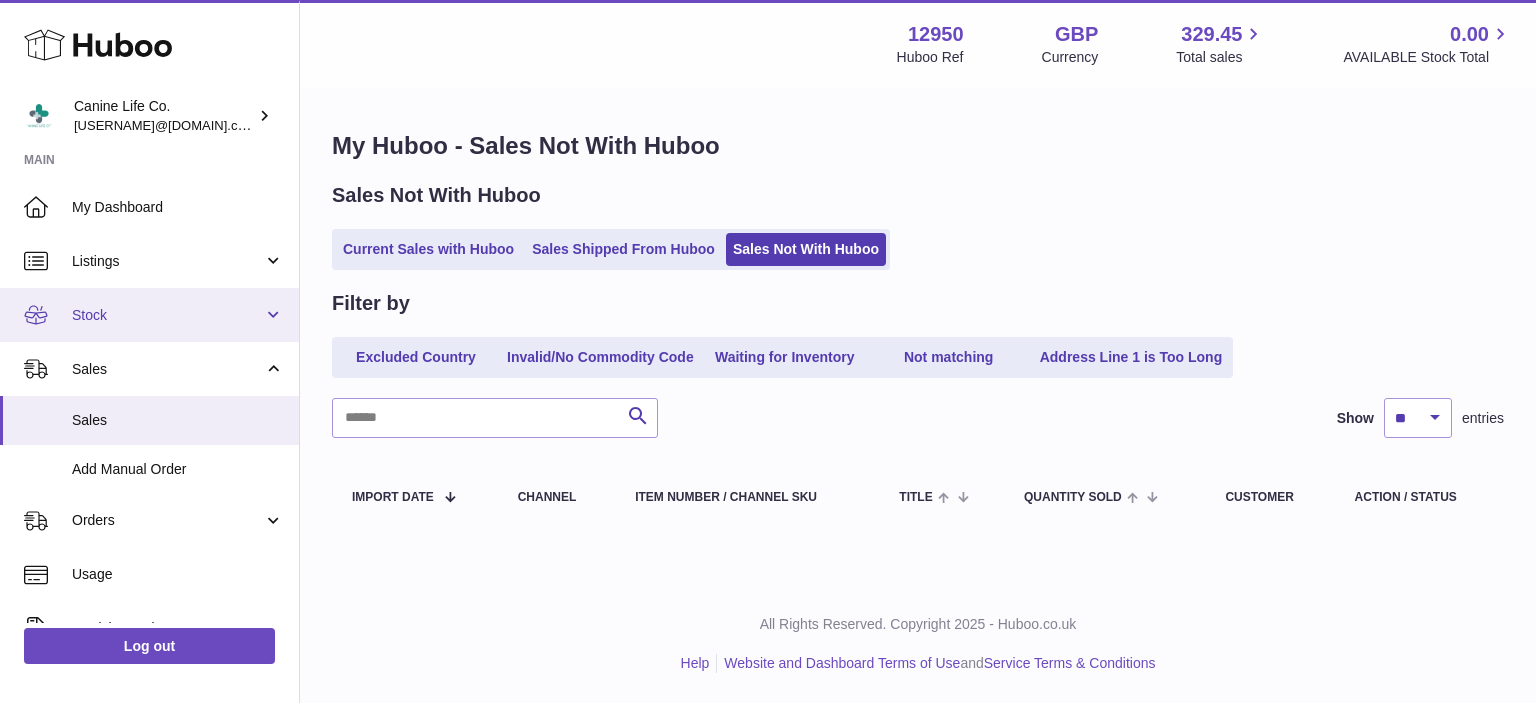click on "Stock" at bounding box center (167, 315) 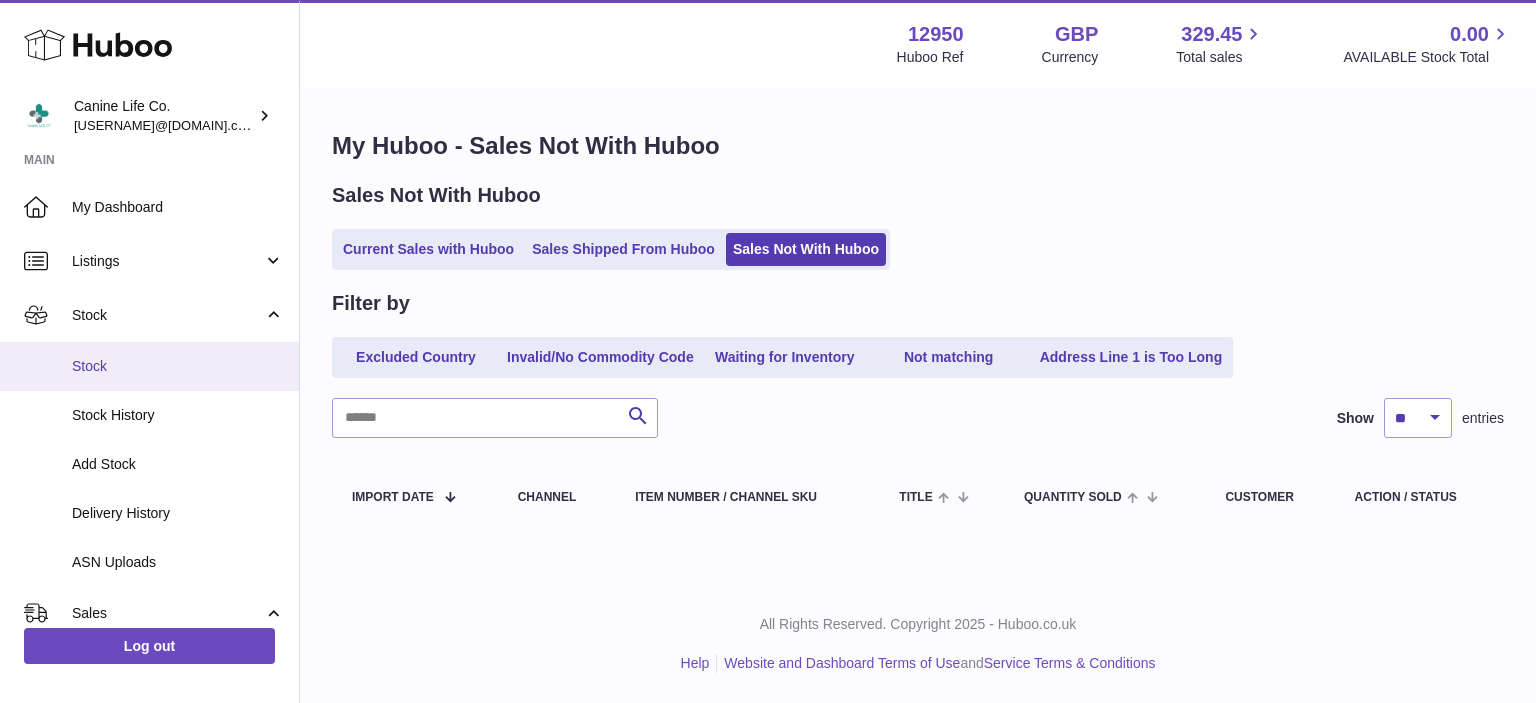 click on "Stock" at bounding box center [178, 366] 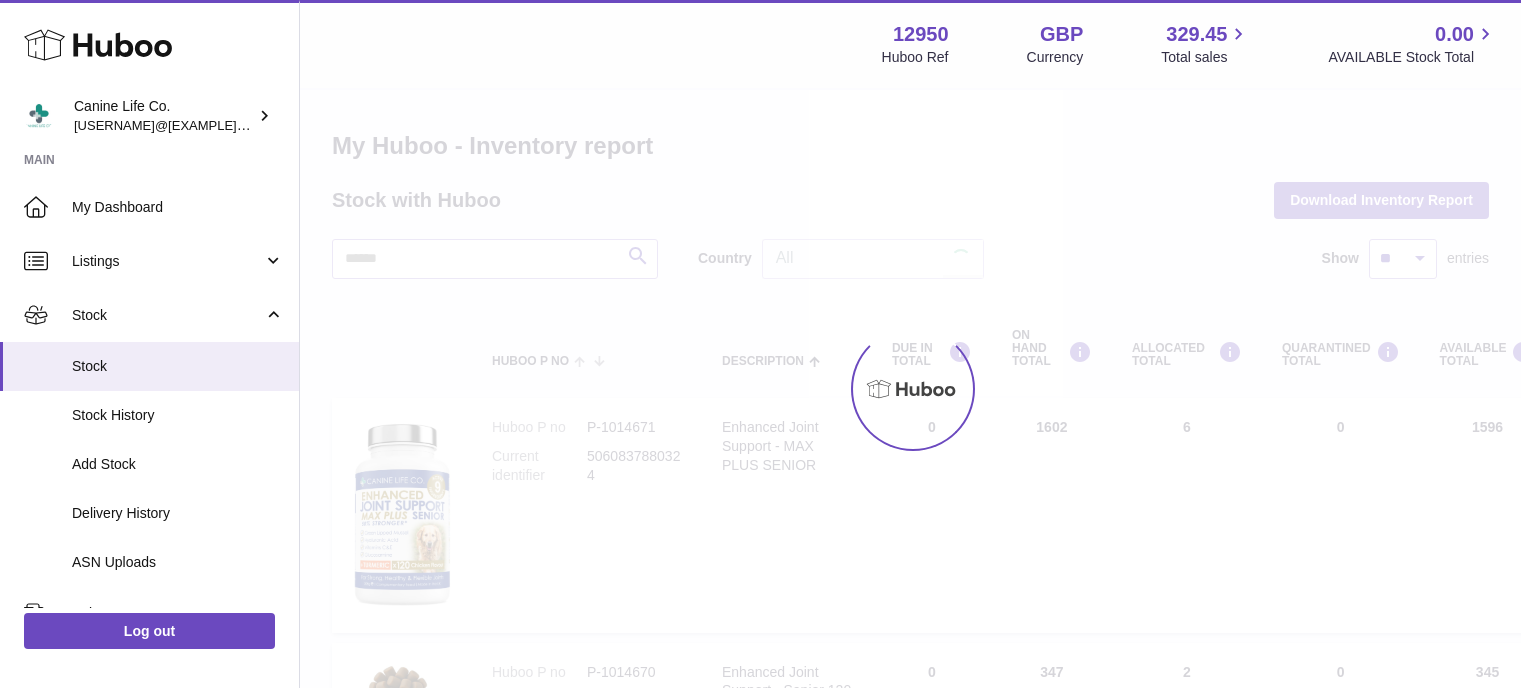 scroll, scrollTop: 0, scrollLeft: 0, axis: both 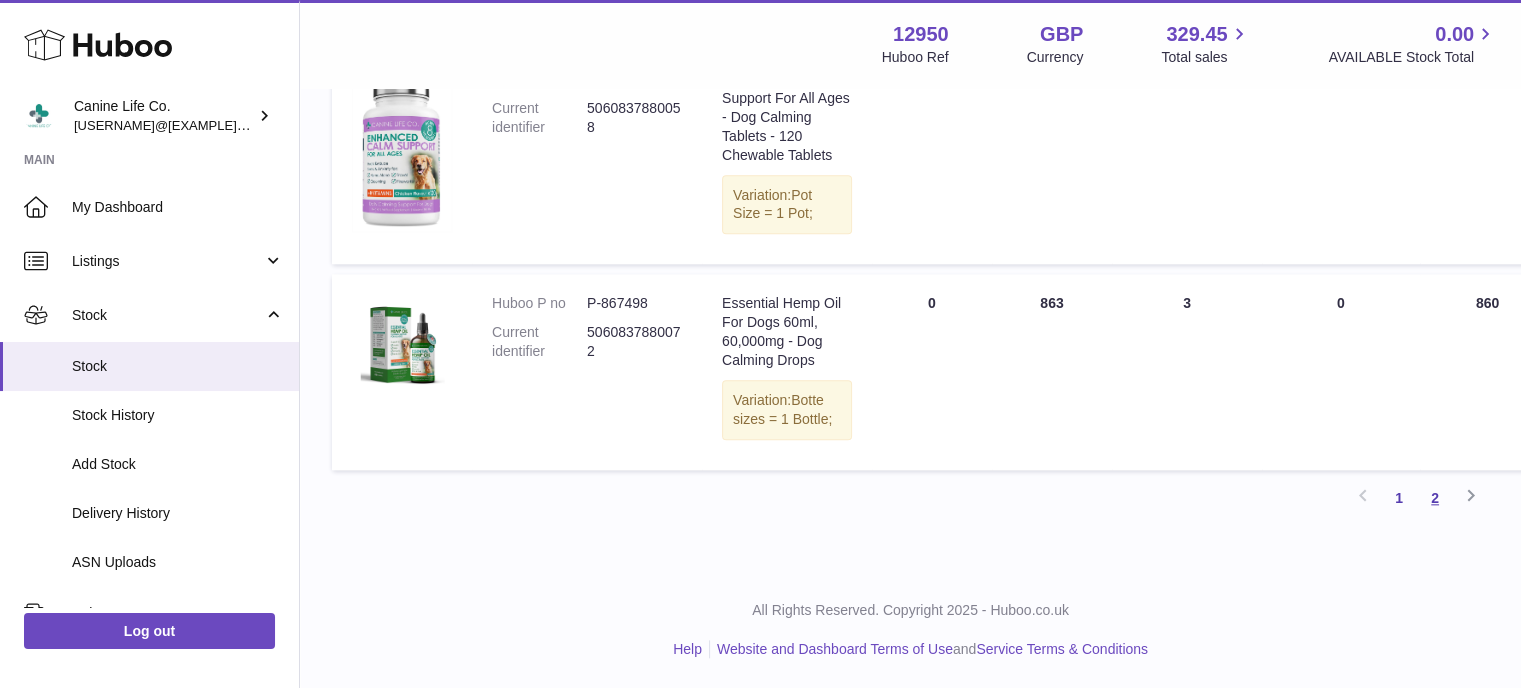 click on "2" at bounding box center (1435, 498) 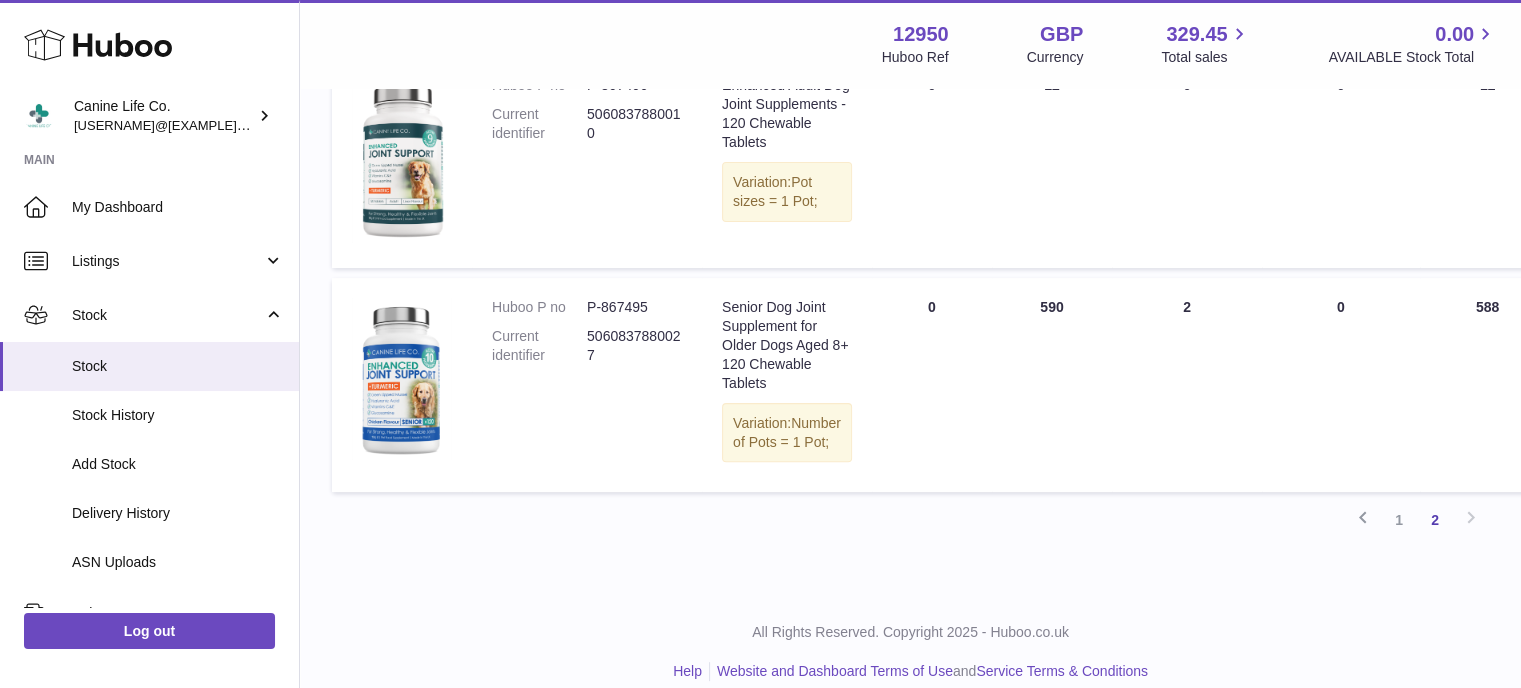 scroll, scrollTop: 540, scrollLeft: 0, axis: vertical 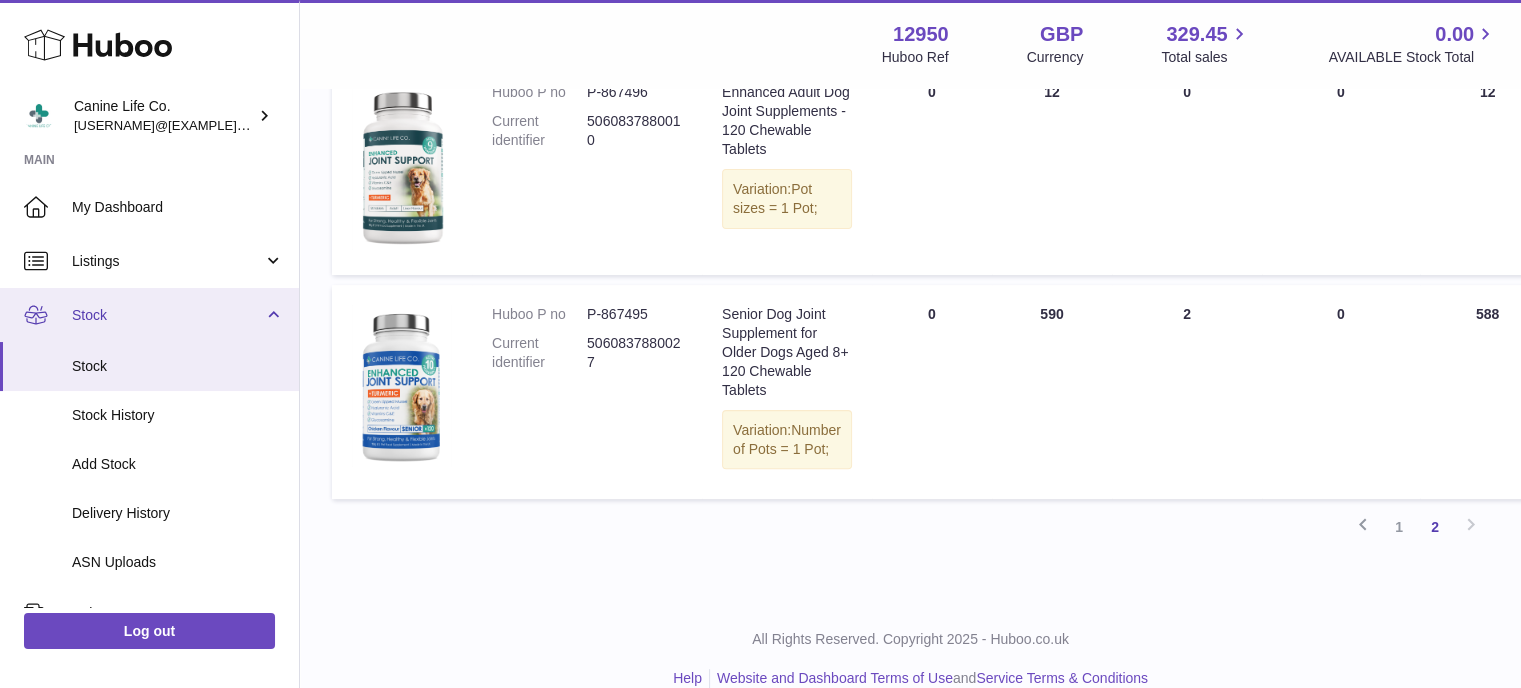 click on "Stock" at bounding box center (167, 315) 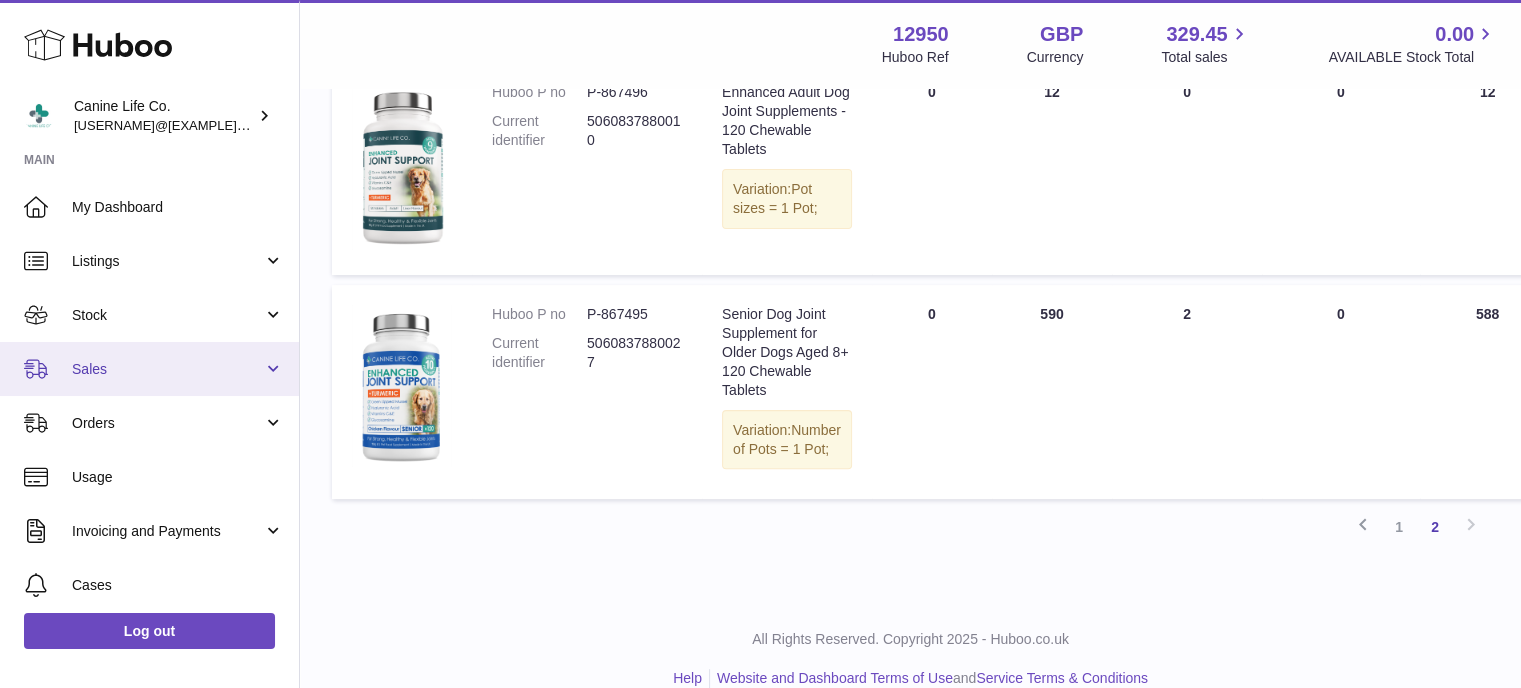 click on "Sales" at bounding box center (167, 369) 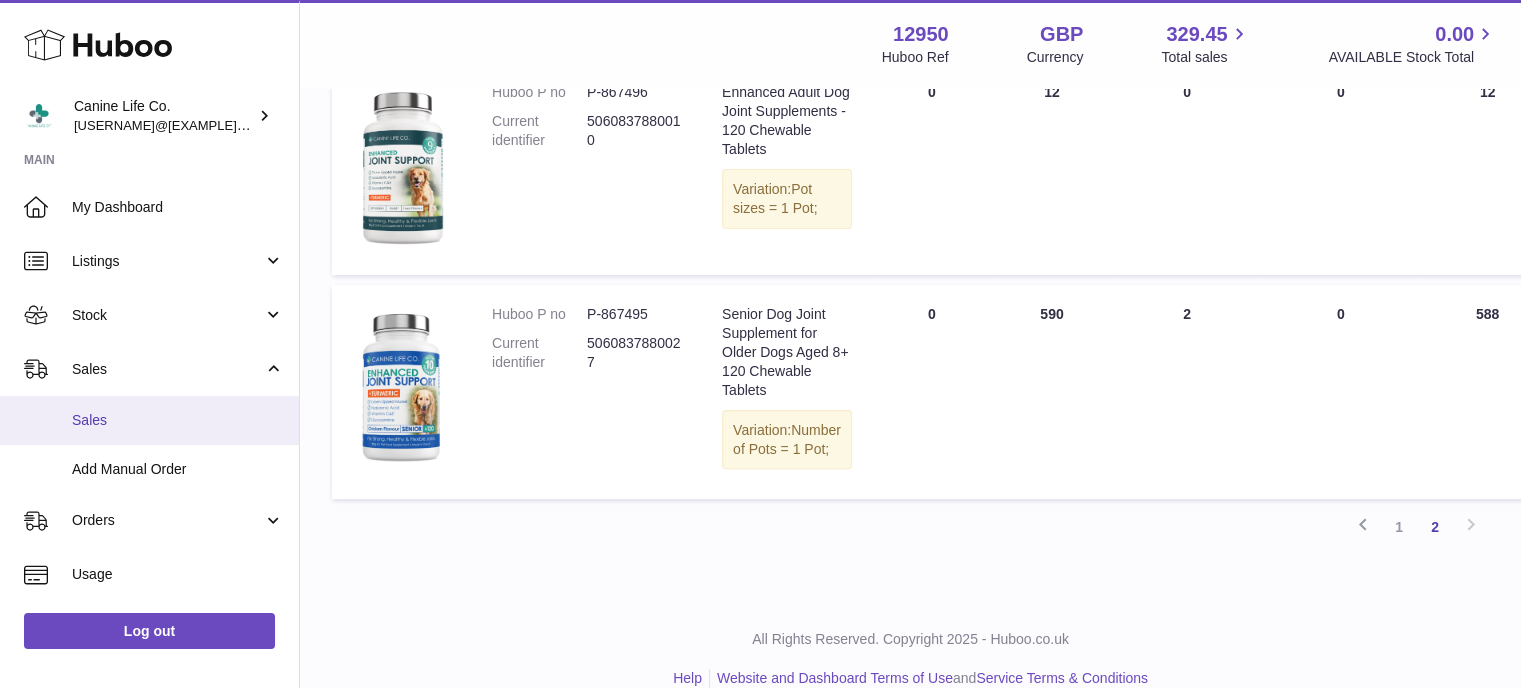 click on "Sales" at bounding box center [178, 420] 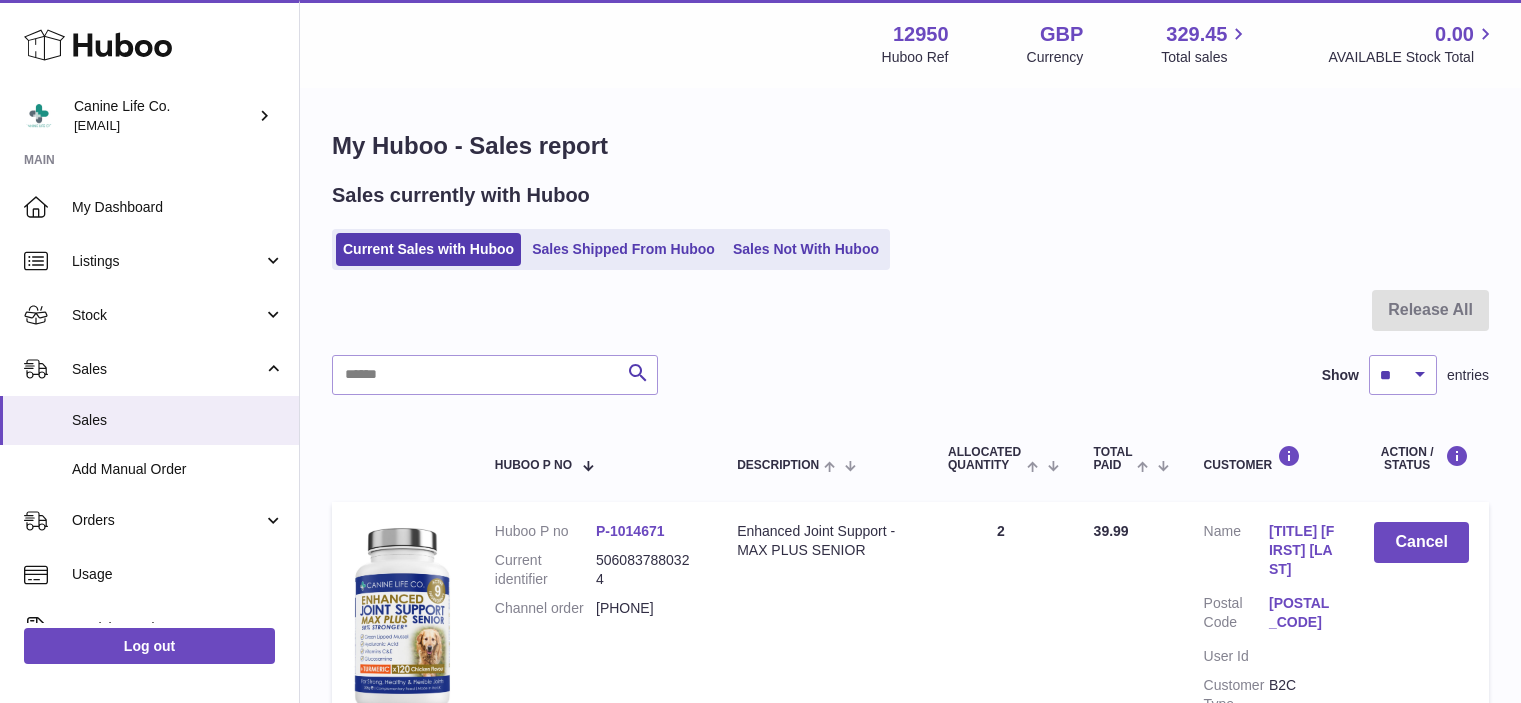 scroll, scrollTop: 0, scrollLeft: 0, axis: both 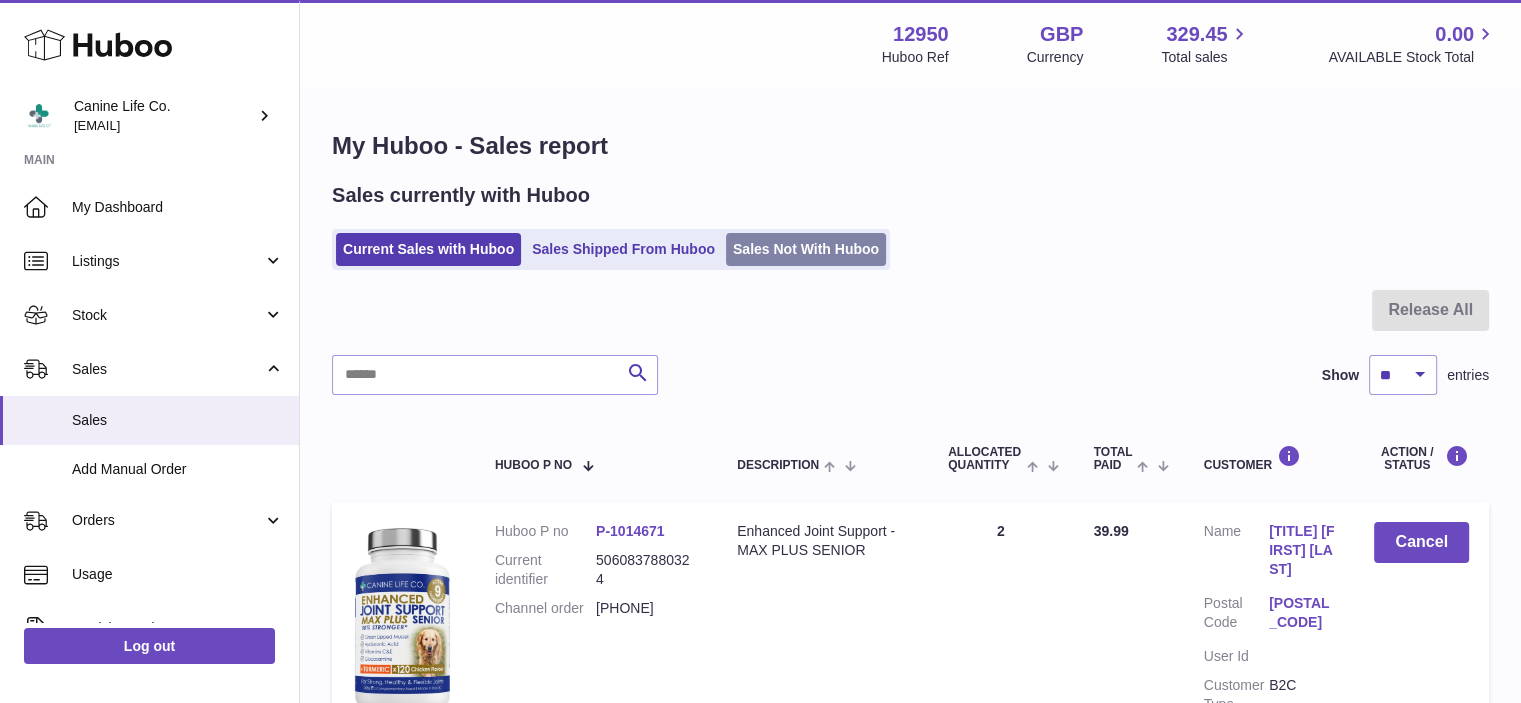 click on "Sales Not With Huboo" at bounding box center (806, 249) 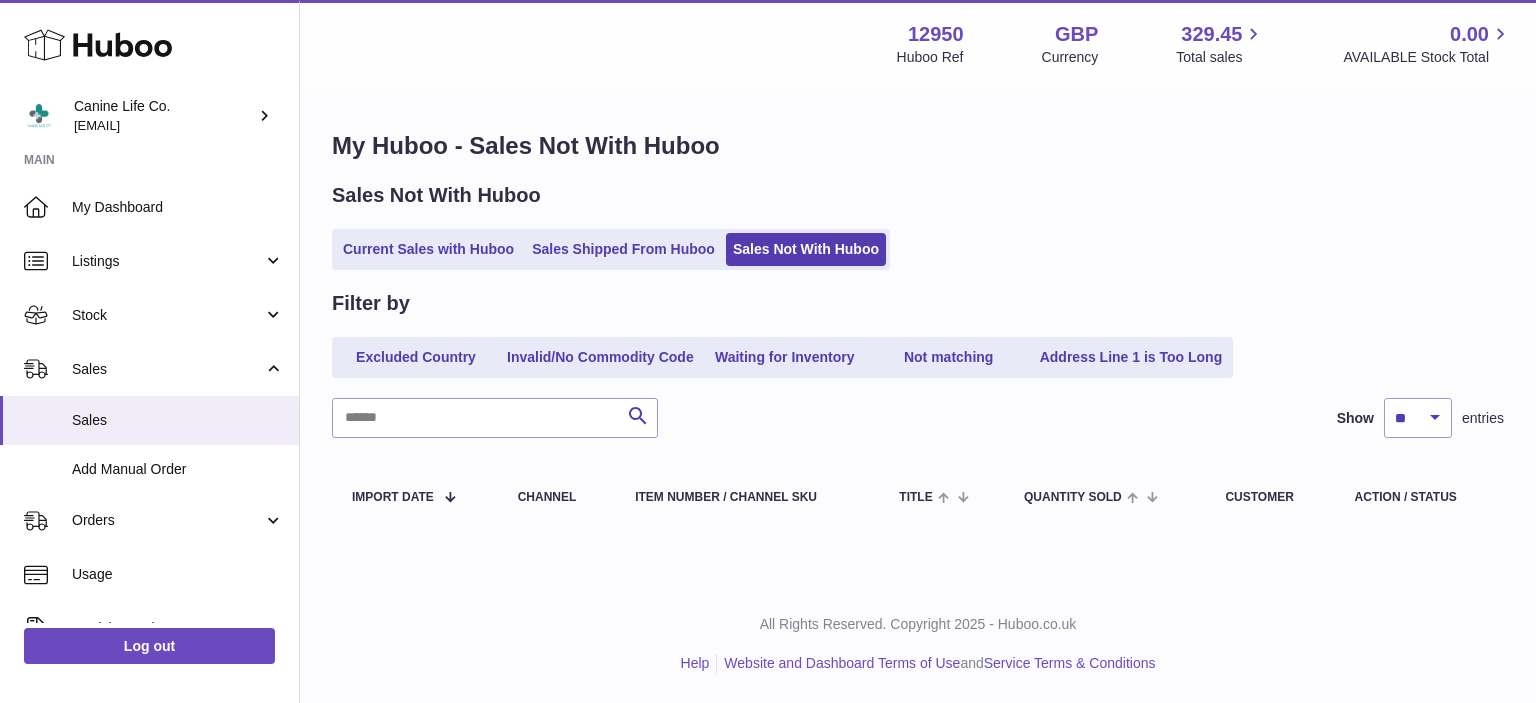scroll, scrollTop: 0, scrollLeft: 0, axis: both 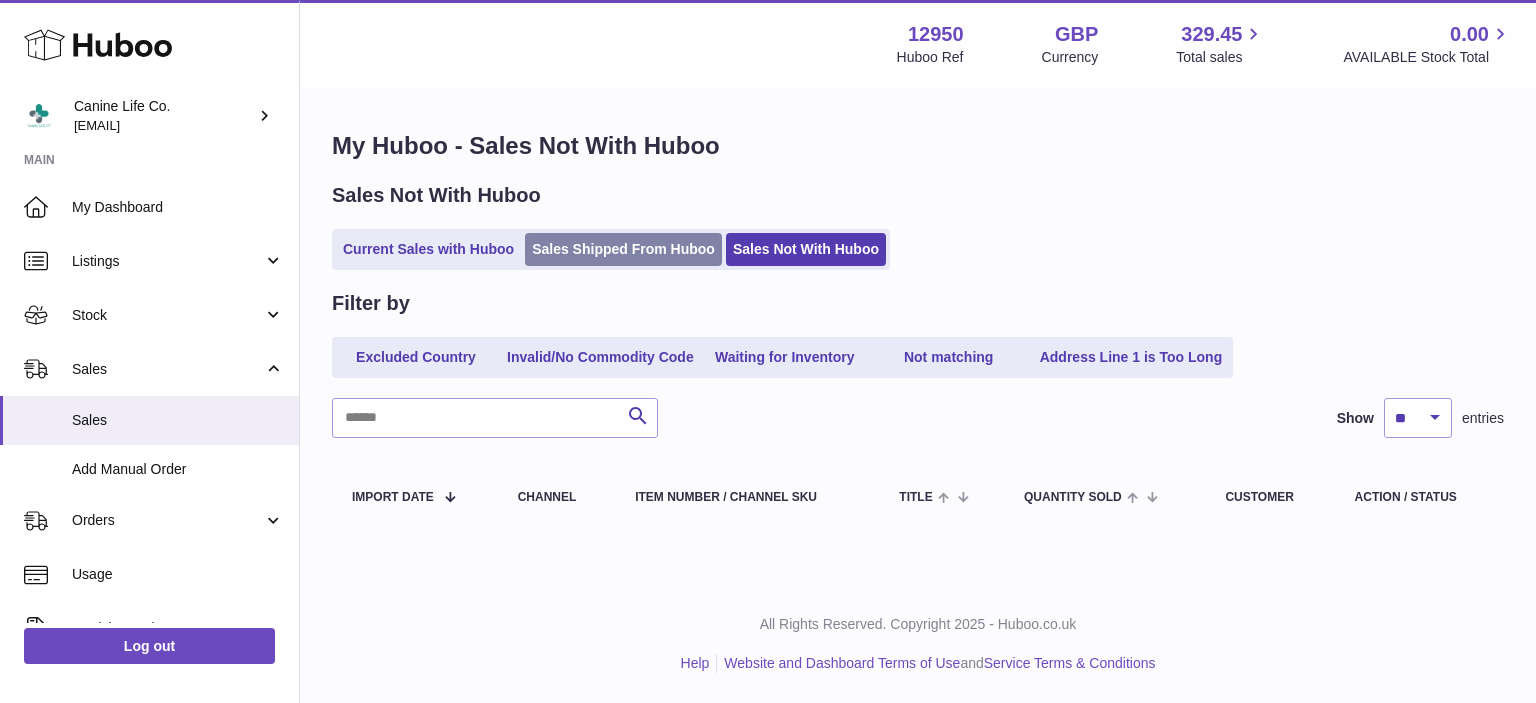 click on "Sales Shipped From Huboo" at bounding box center [623, 249] 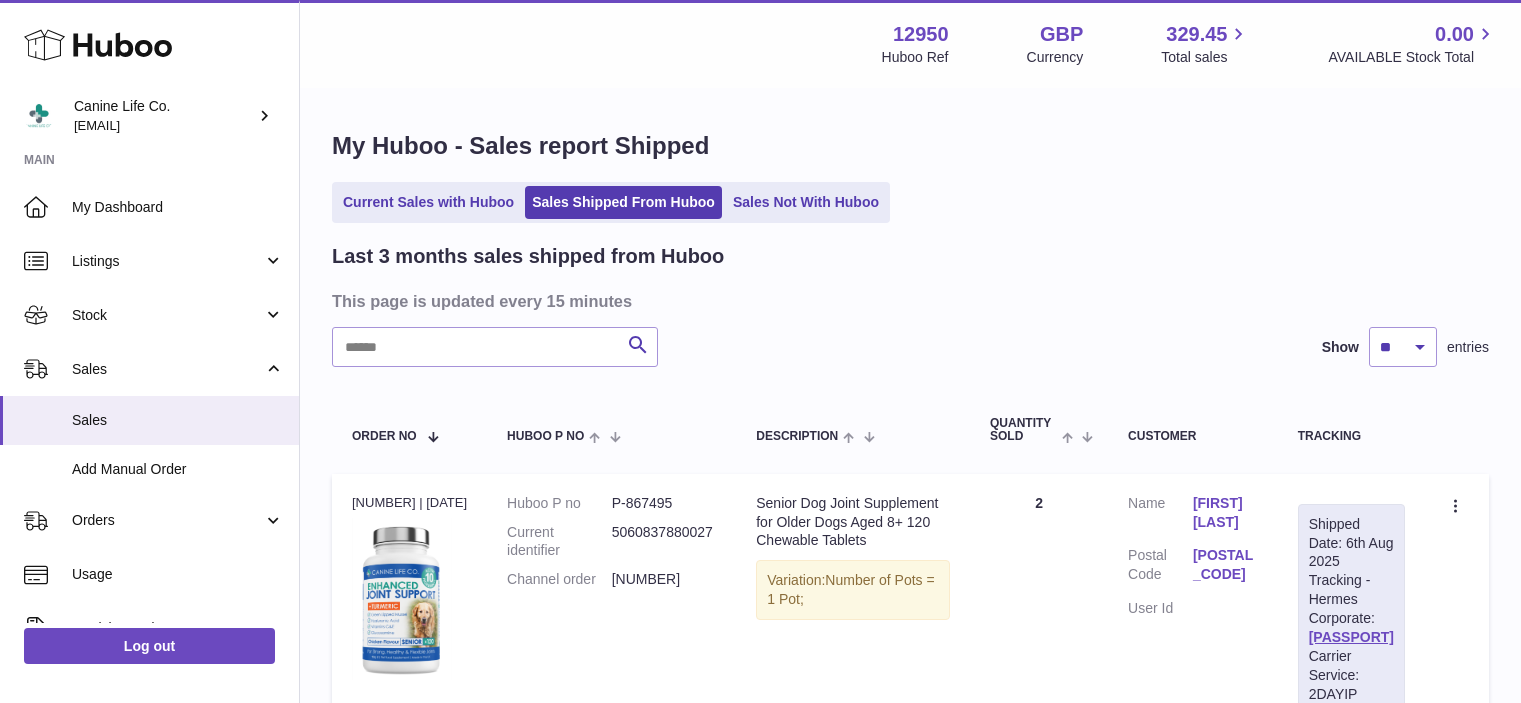 scroll, scrollTop: 0, scrollLeft: 0, axis: both 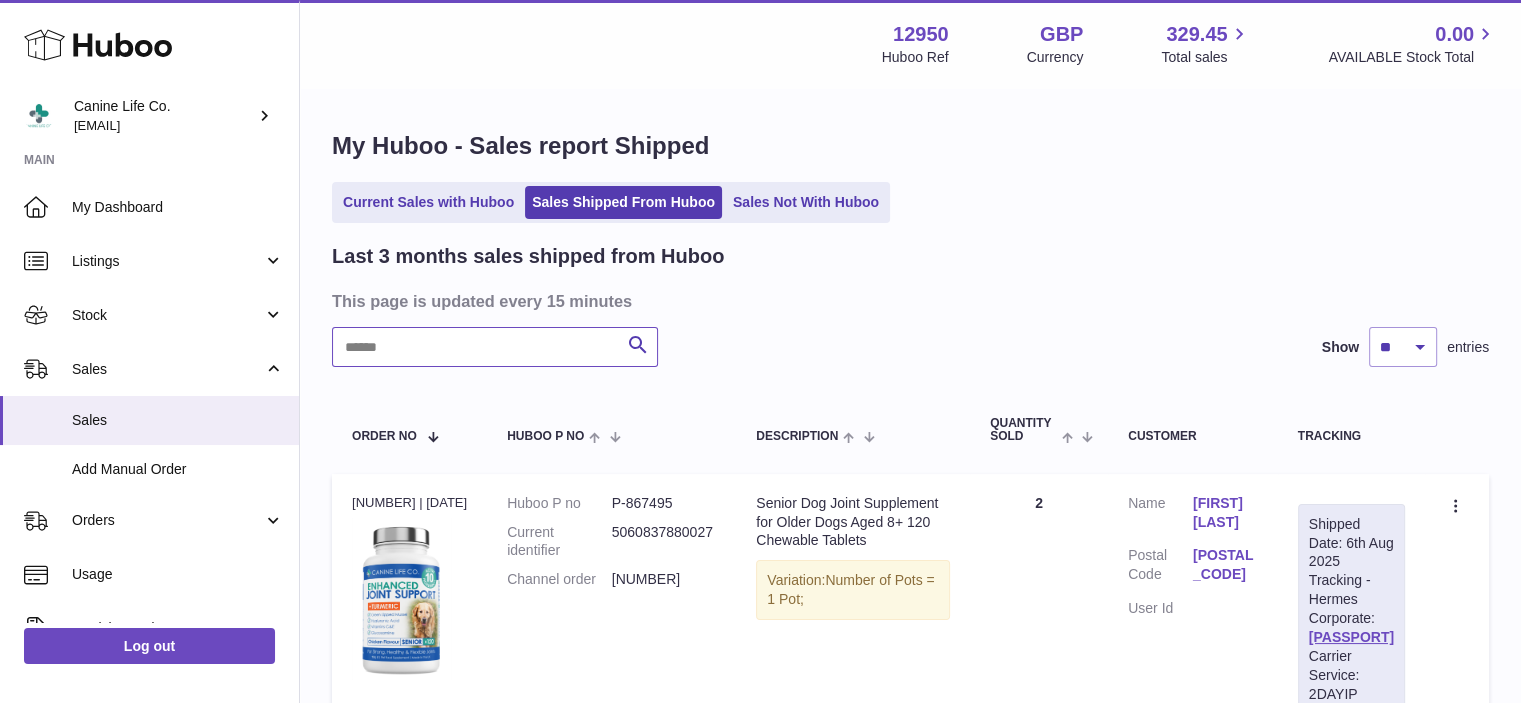 click at bounding box center [495, 347] 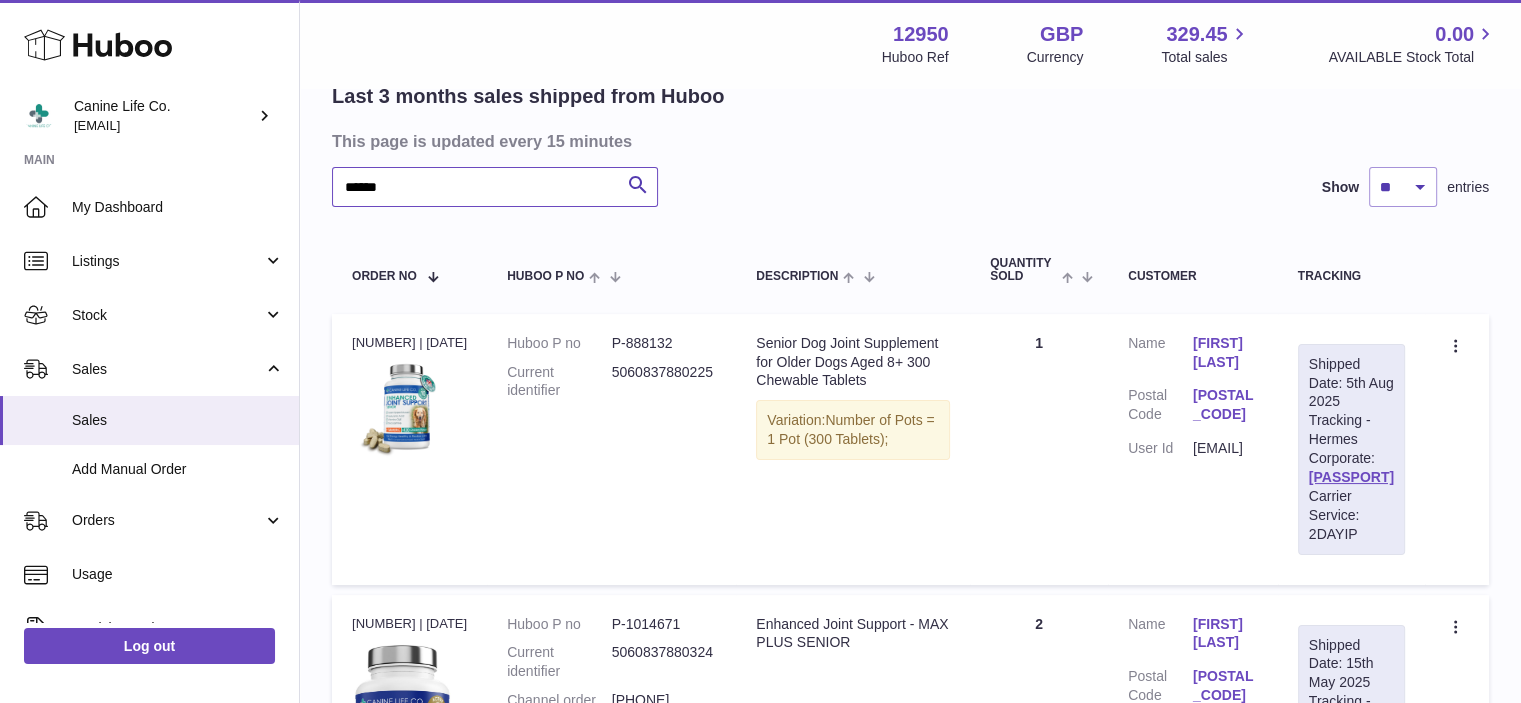 scroll, scrollTop: 166, scrollLeft: 0, axis: vertical 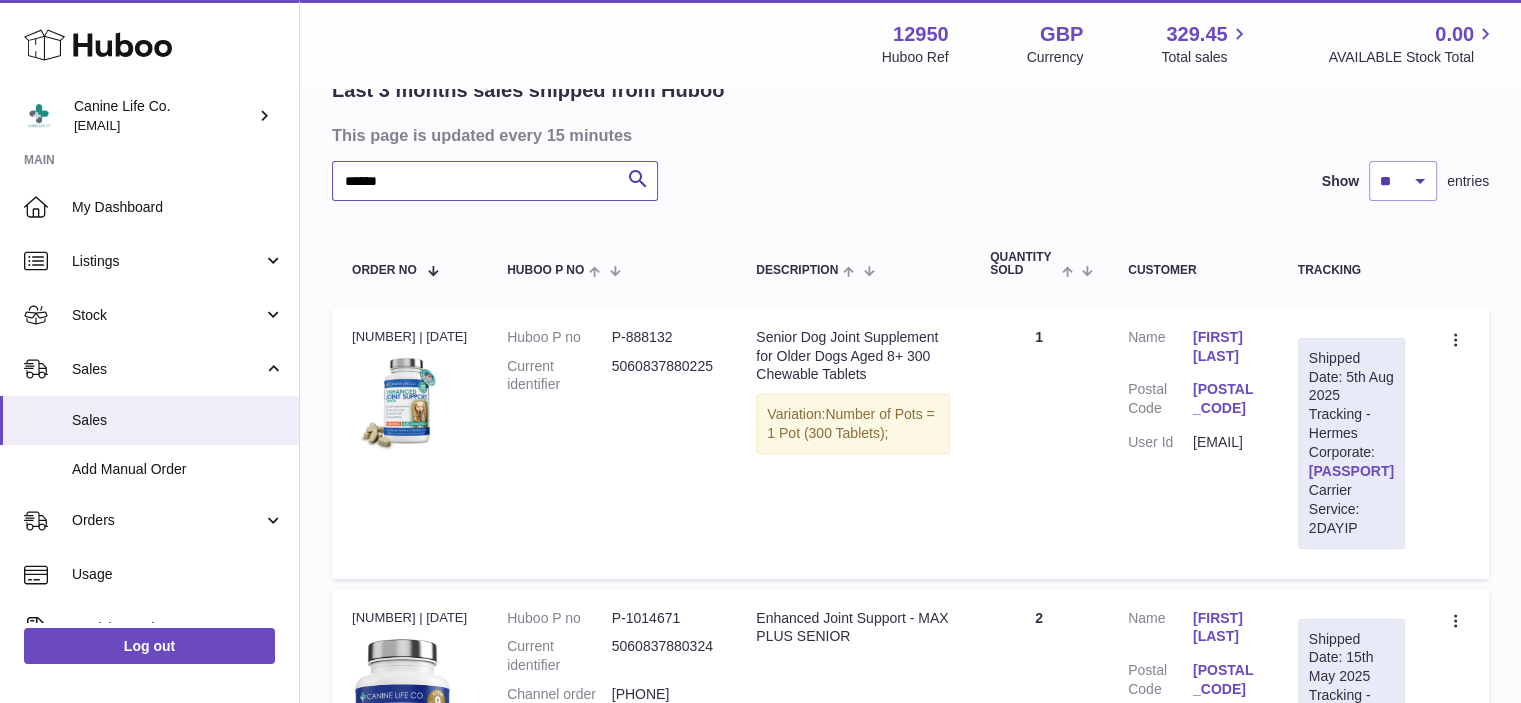 type on "******" 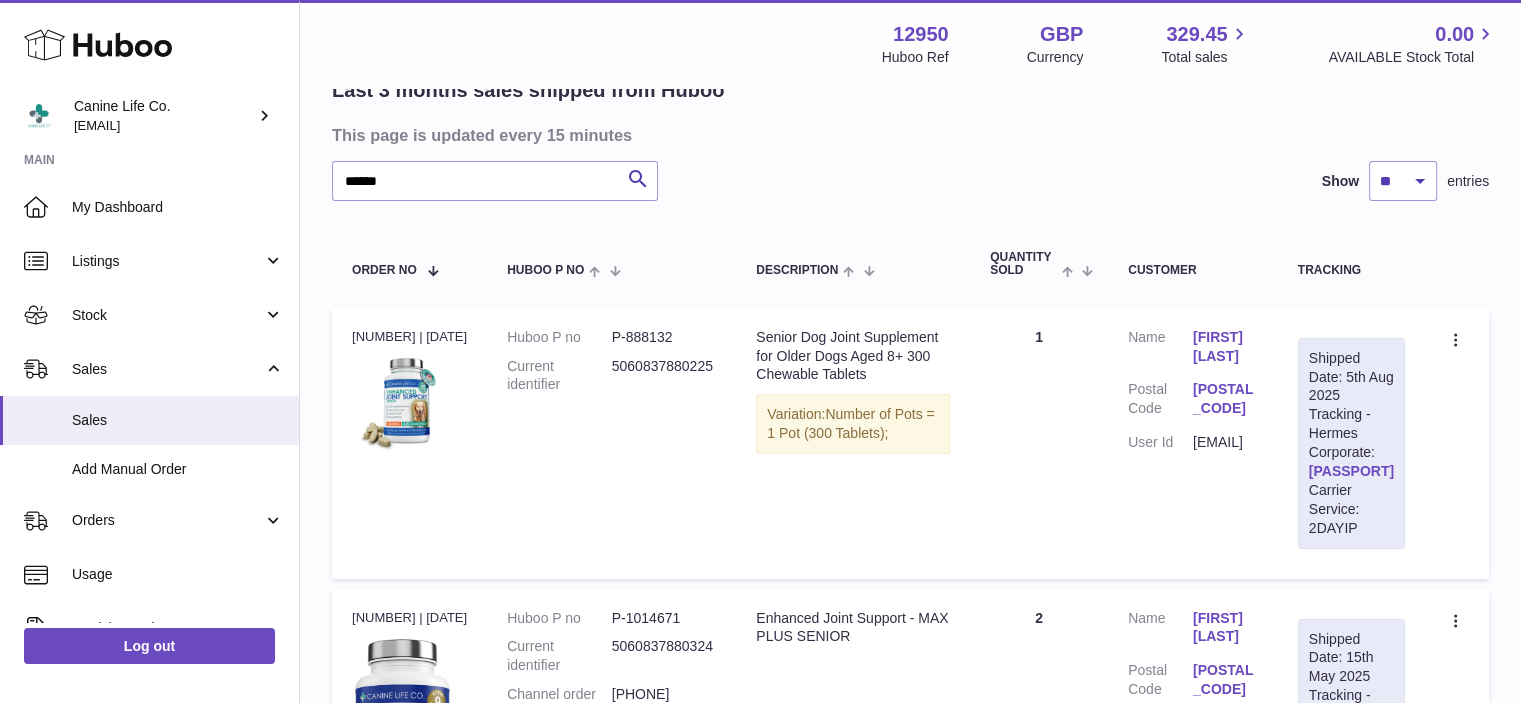 click on "H01HYA0051029446" at bounding box center (1351, 471) 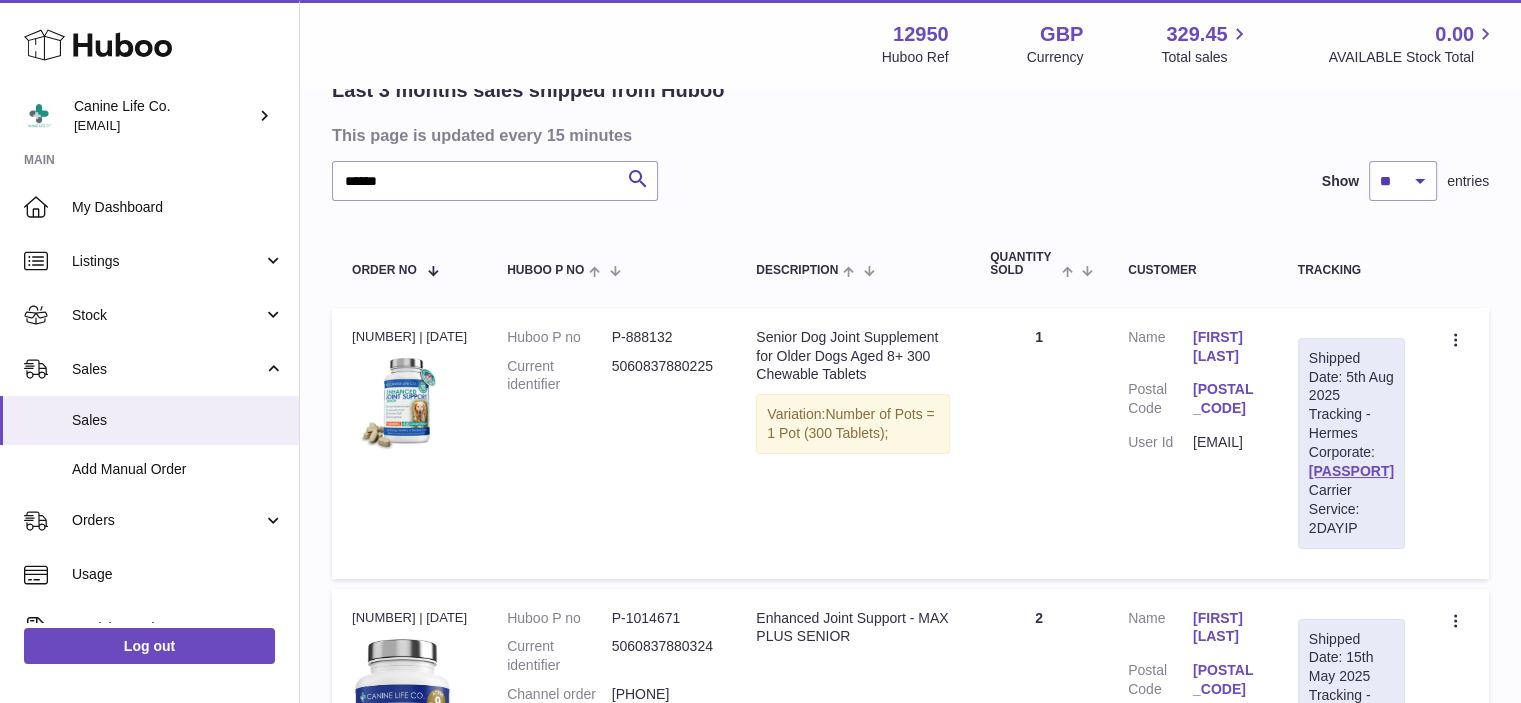 click on "******     Search
Show
** ** **
entries" at bounding box center [910, 181] 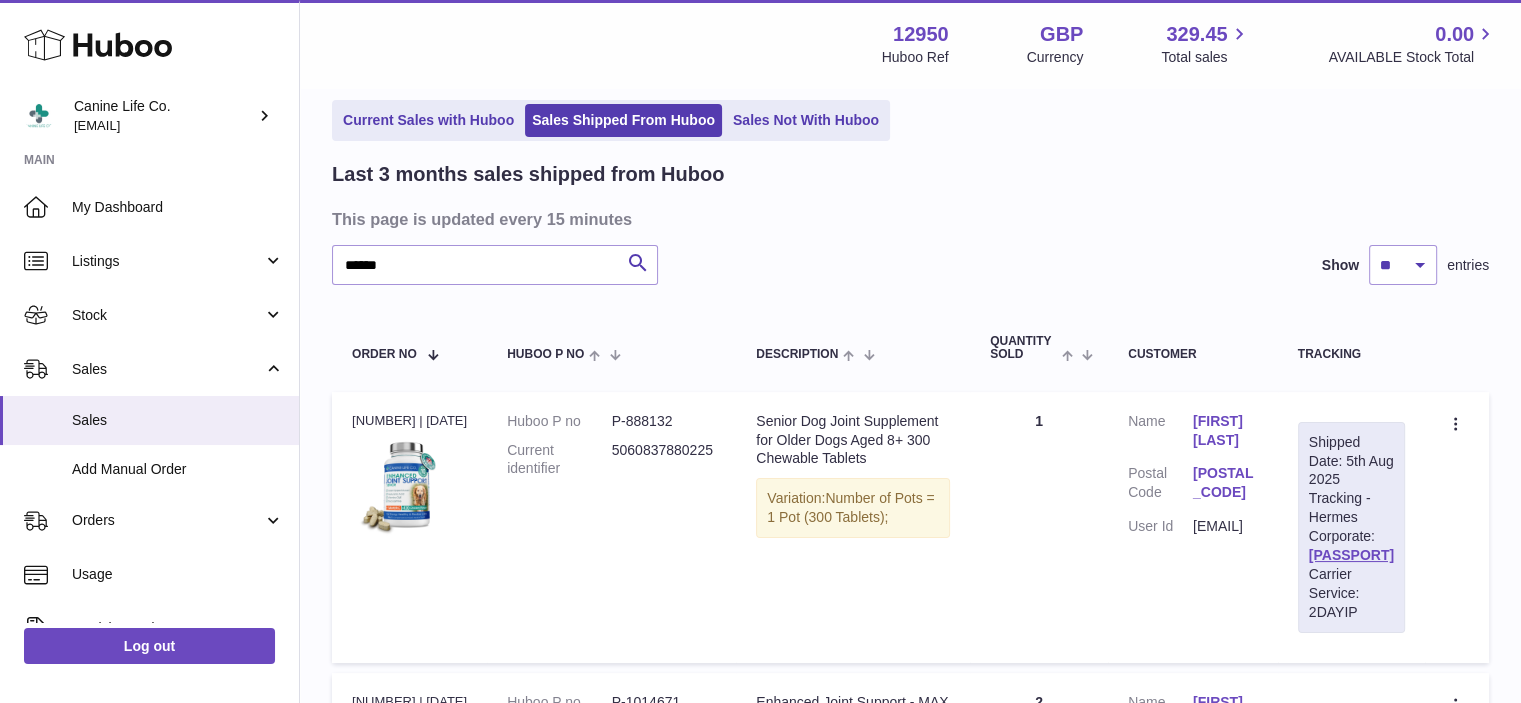 scroll, scrollTop: 0, scrollLeft: 0, axis: both 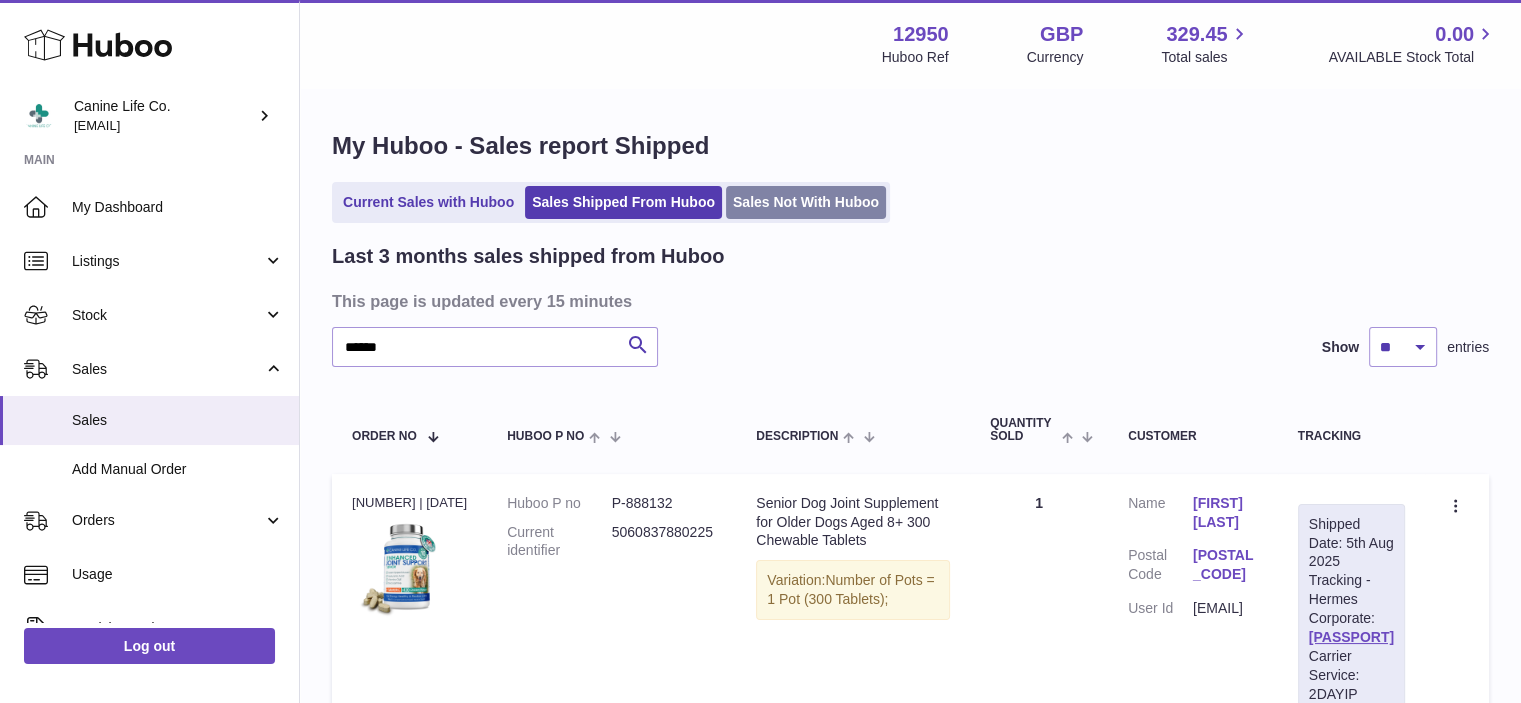 click on "Sales Not With Huboo" at bounding box center [806, 202] 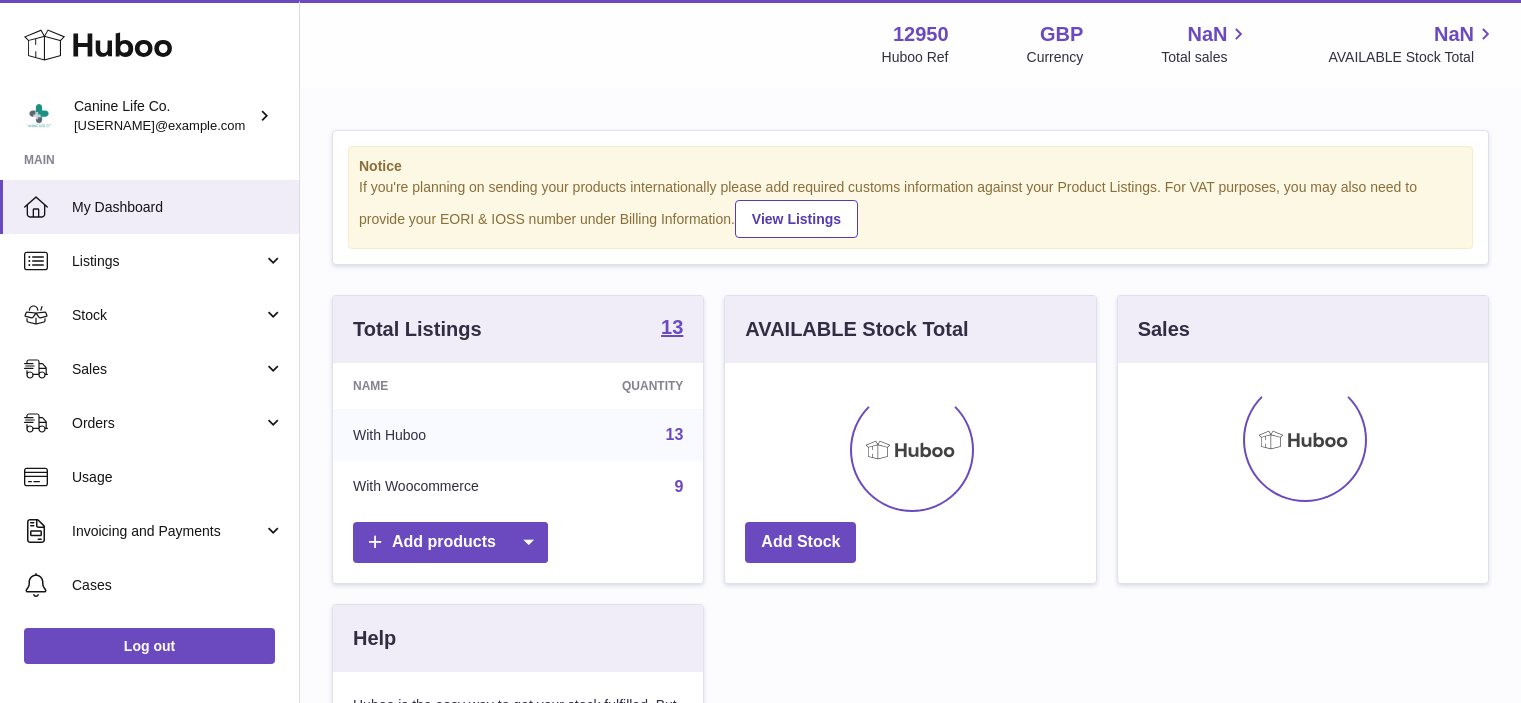 scroll, scrollTop: 0, scrollLeft: 0, axis: both 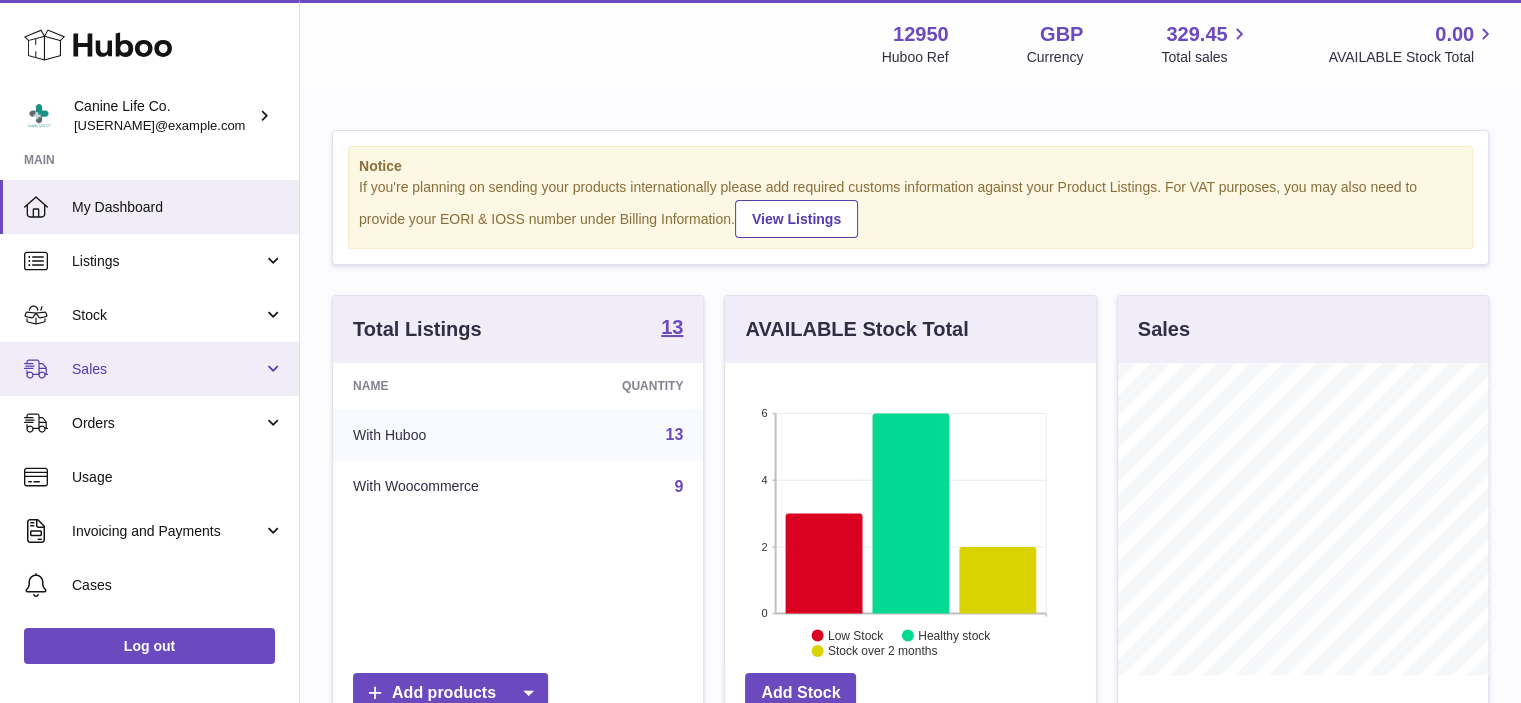 click on "Sales" at bounding box center (167, 369) 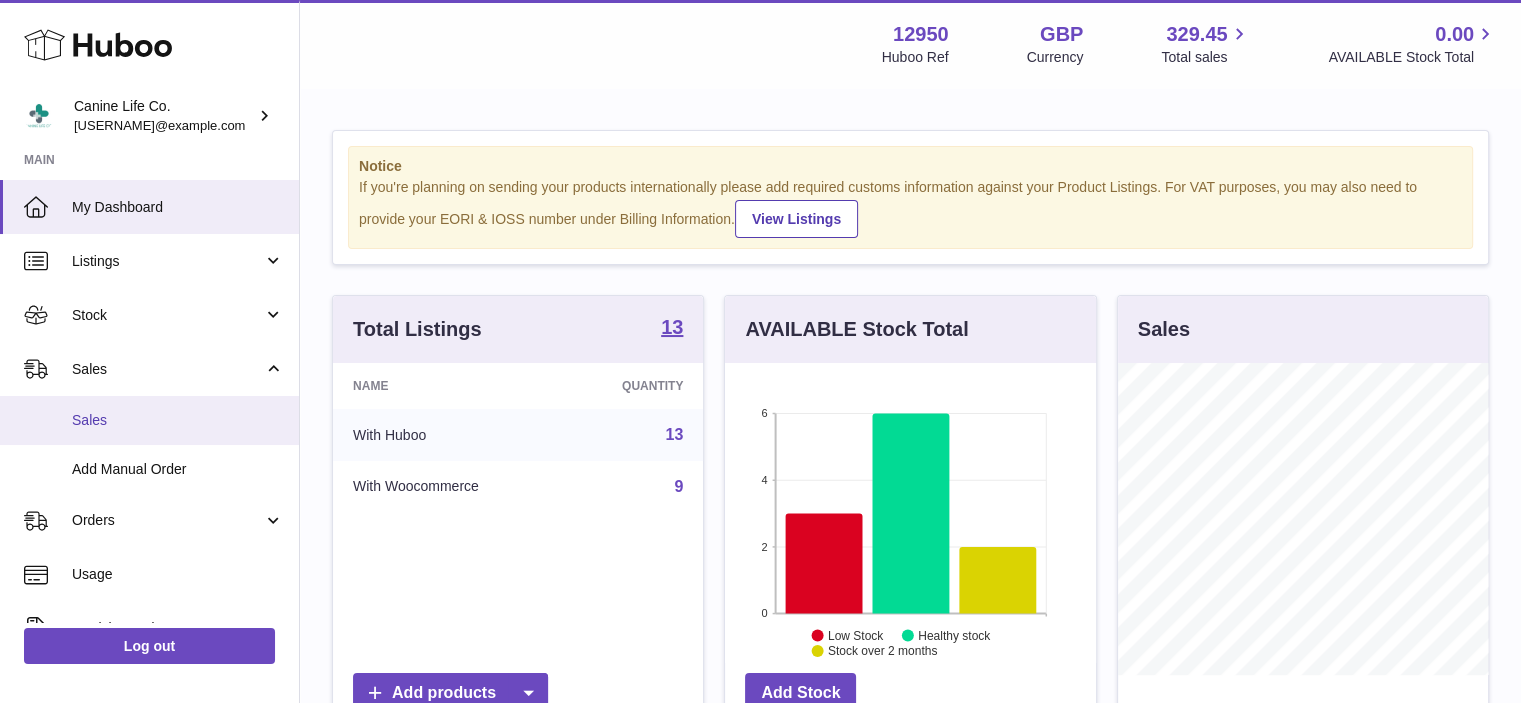 click on "Sales" at bounding box center (149, 420) 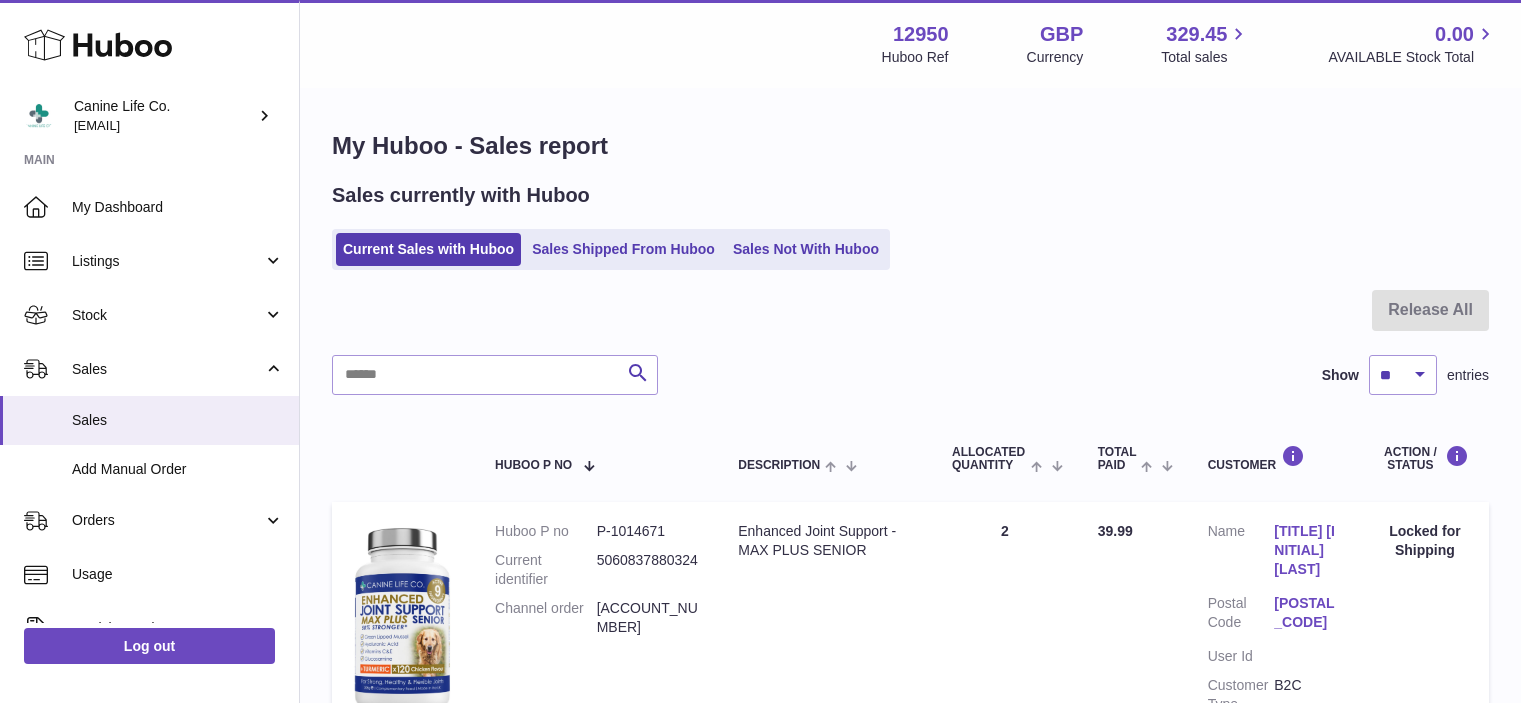 scroll, scrollTop: 0, scrollLeft: 0, axis: both 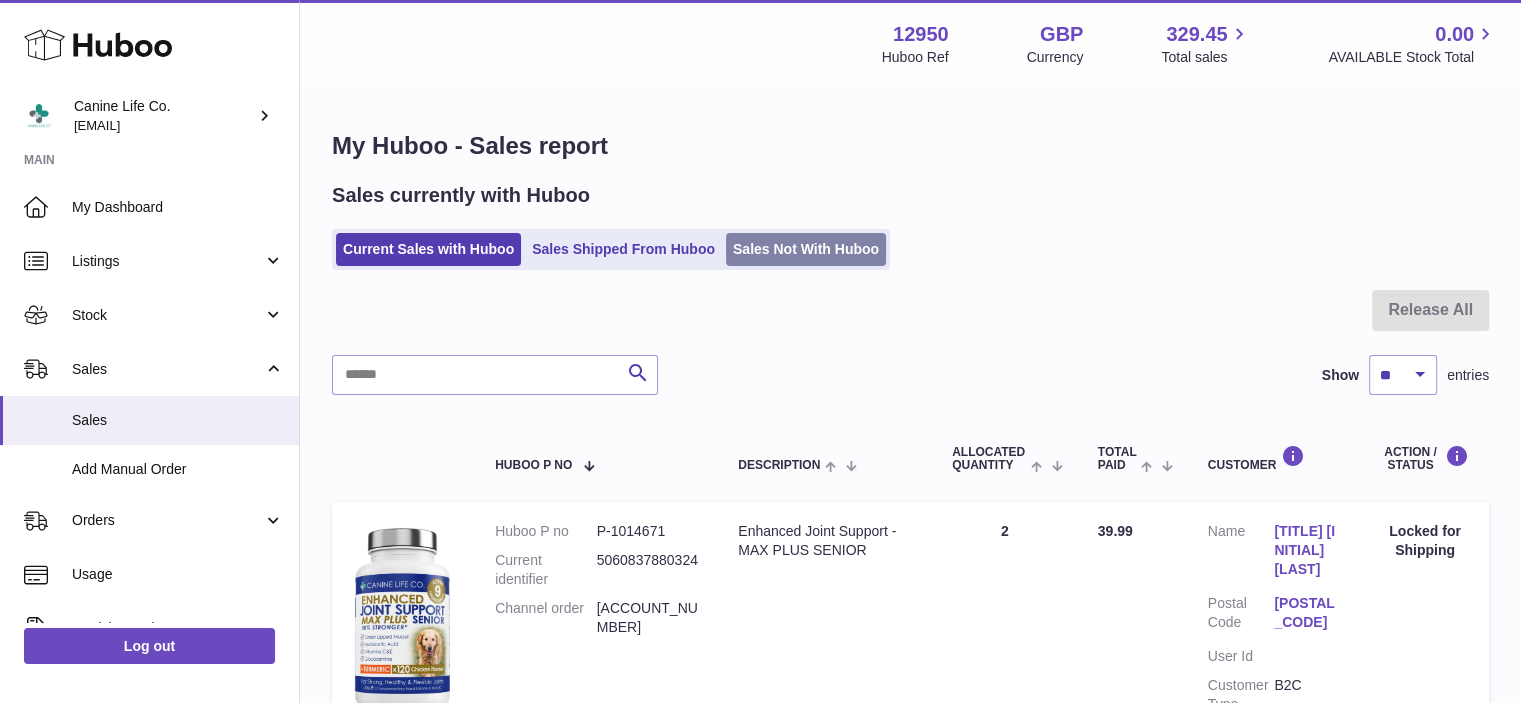 click on "Sales Not With Huboo" at bounding box center (806, 249) 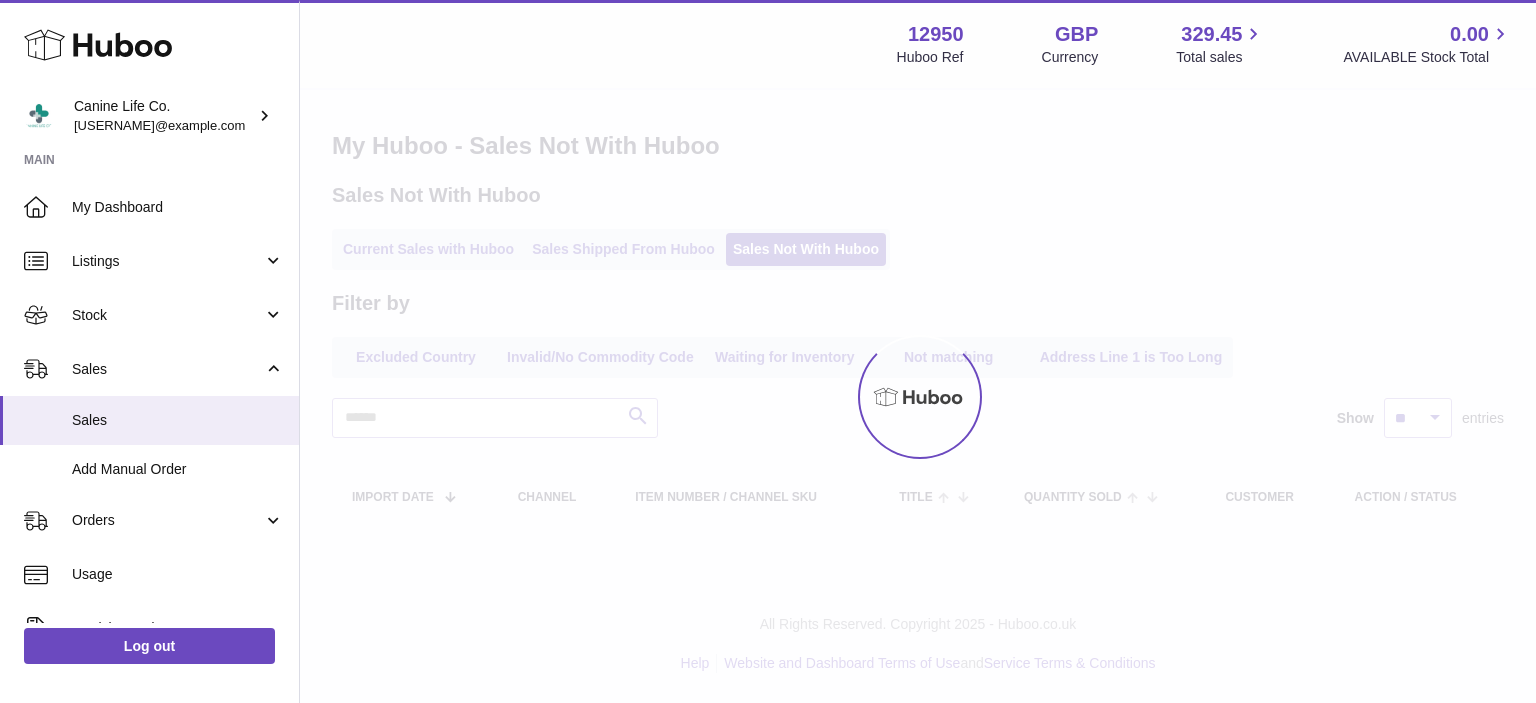 scroll, scrollTop: 0, scrollLeft: 0, axis: both 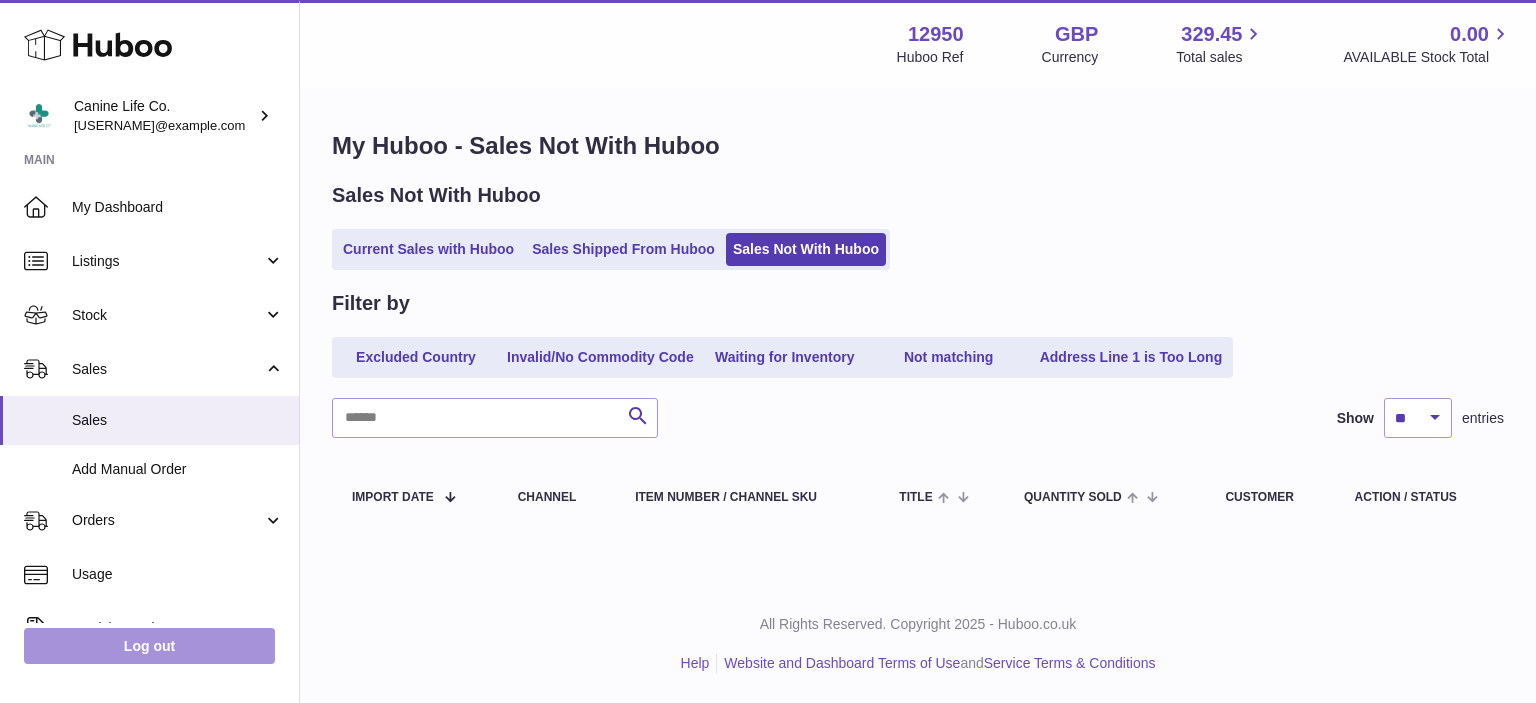 click on "Log out" at bounding box center (149, 646) 